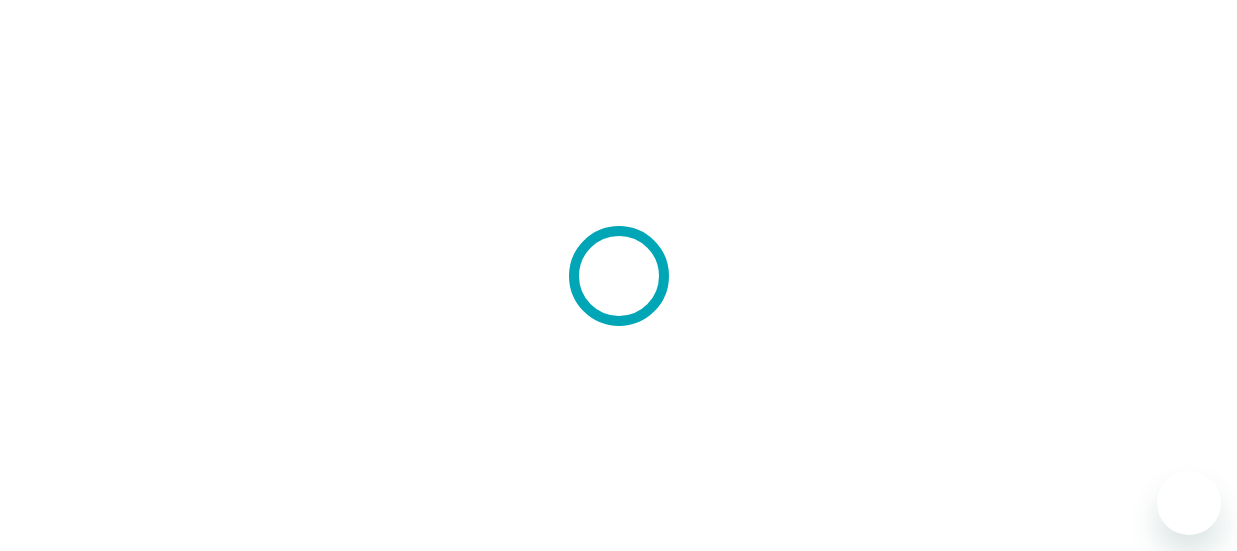 scroll, scrollTop: 0, scrollLeft: 0, axis: both 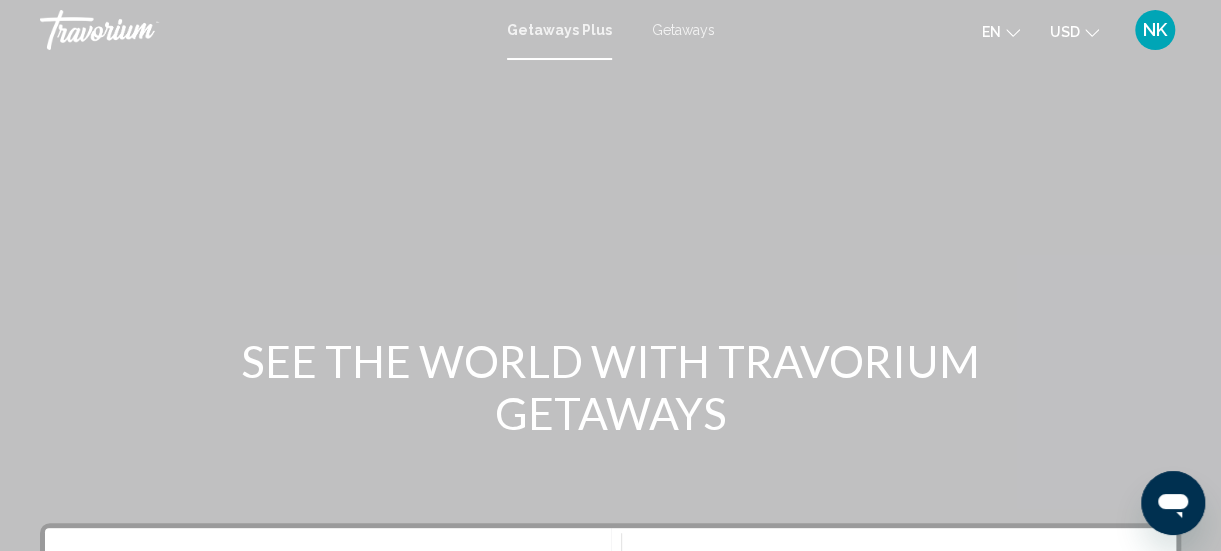 click on "Getaways" at bounding box center (683, 30) 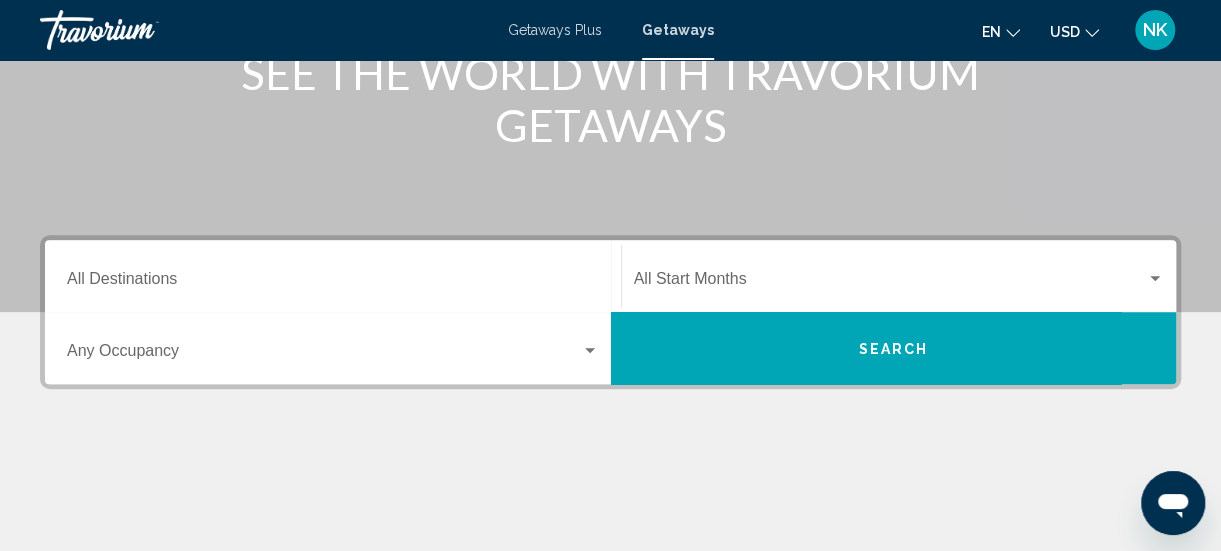 click on "Destination All Destinations" at bounding box center [333, 283] 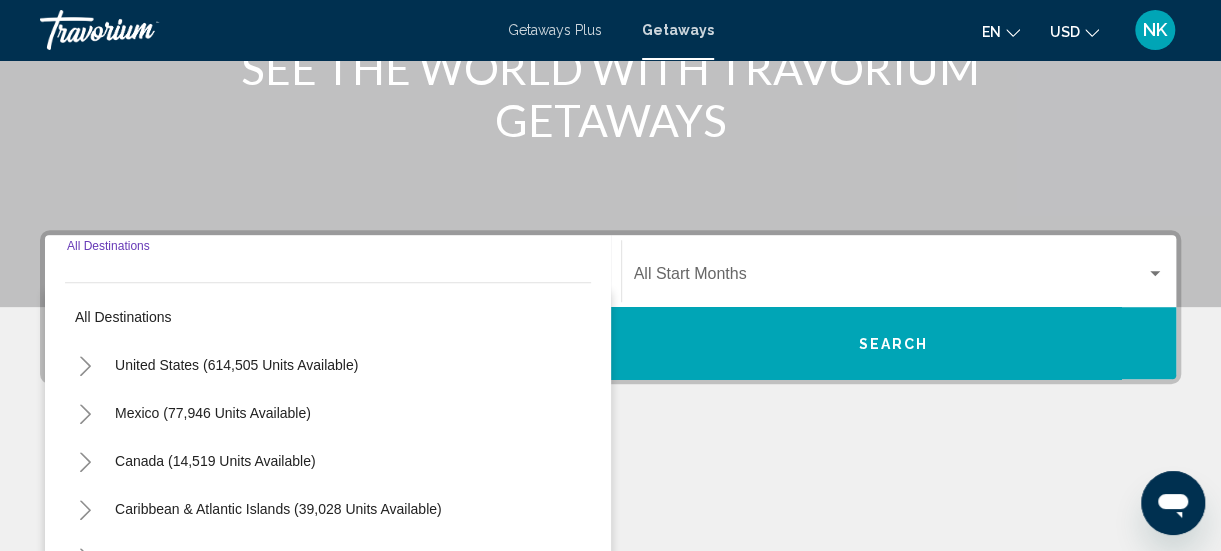 scroll, scrollTop: 458, scrollLeft: 0, axis: vertical 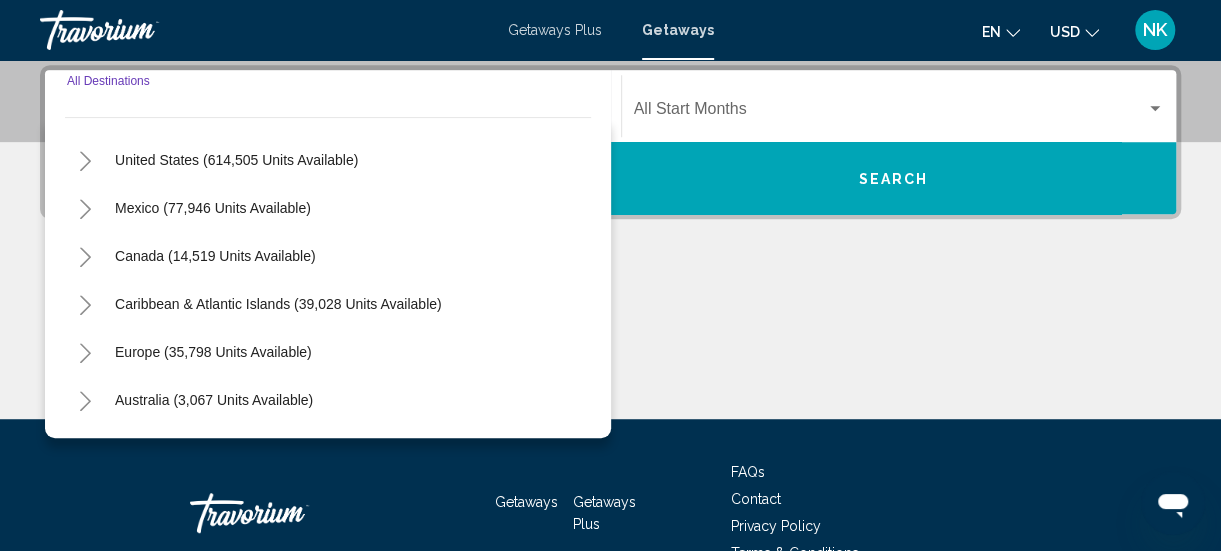 click on "All destinations
United States (614,505 units available)
Mexico (77,946 units available)
Canada (14,519 units available)
Caribbean & Atlantic Islands (39,028 units available)
Europe (35,798 units available)
Australia (3,067 units available)
South Pacific and Oceania (277 units available)
South America (15,528 units available)
Central America (947 units available)
Asia (11,162 units available)
Africa (691 units available)
Middle East (1,181 units available)" at bounding box center (328, 277) 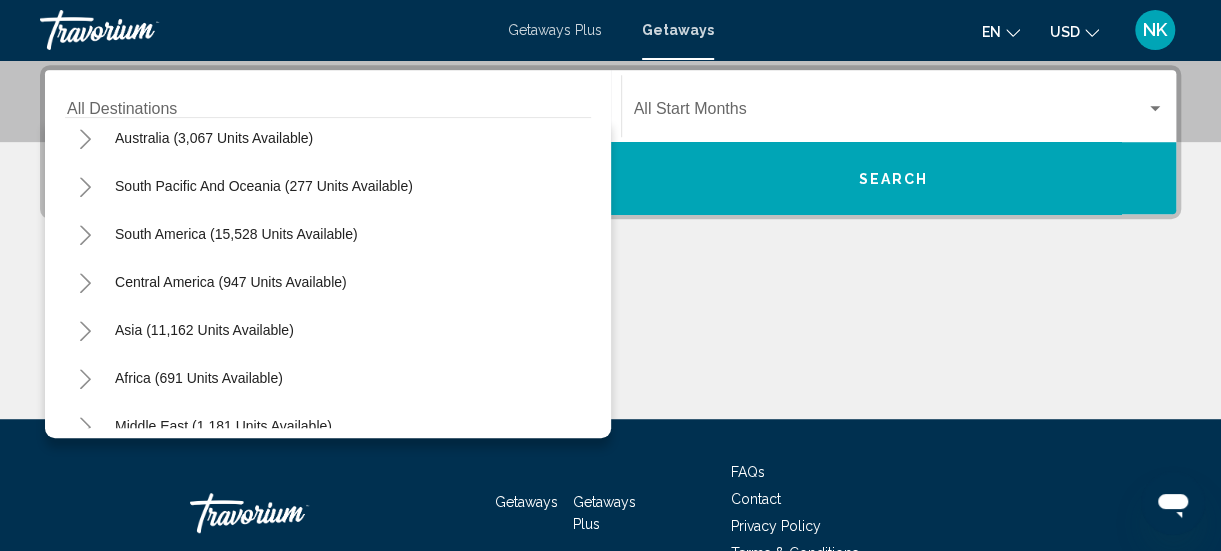 scroll, scrollTop: 324, scrollLeft: 0, axis: vertical 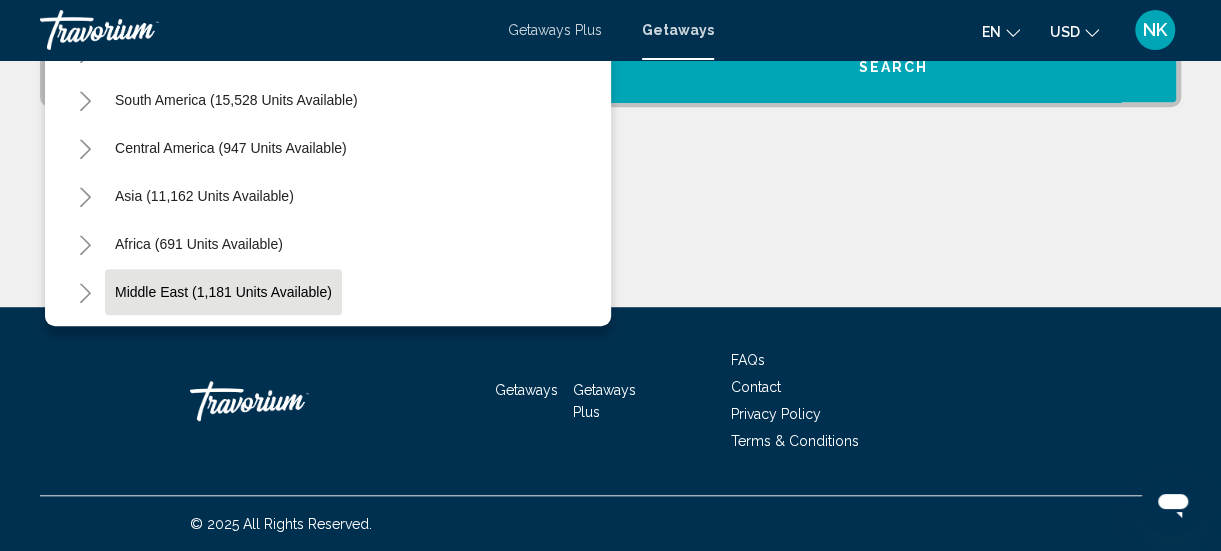 click on "Middle East (1,181 units available)" 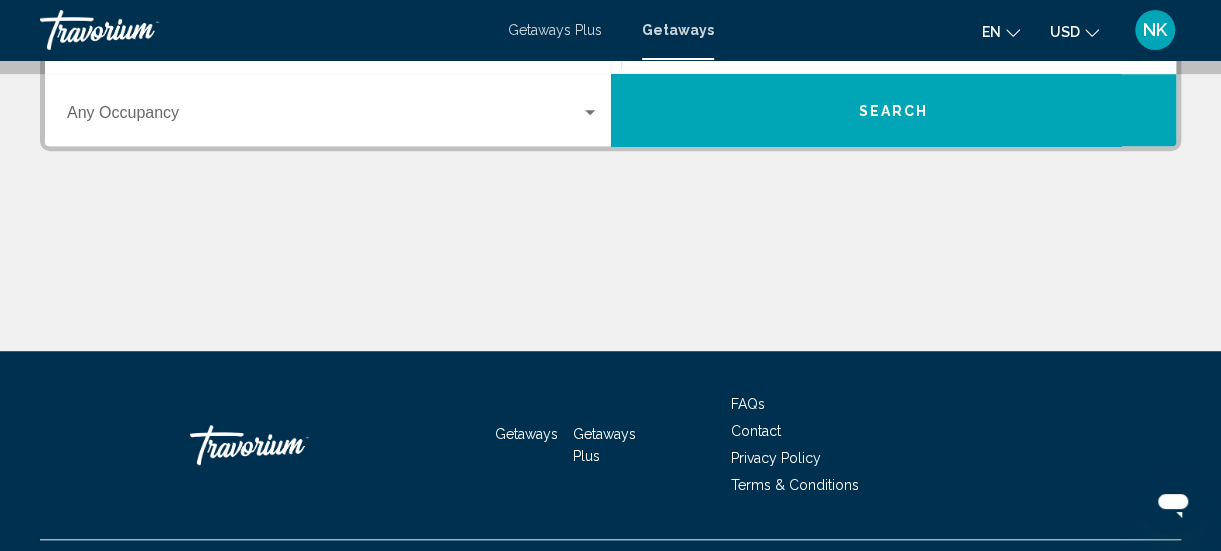 scroll, scrollTop: 458, scrollLeft: 0, axis: vertical 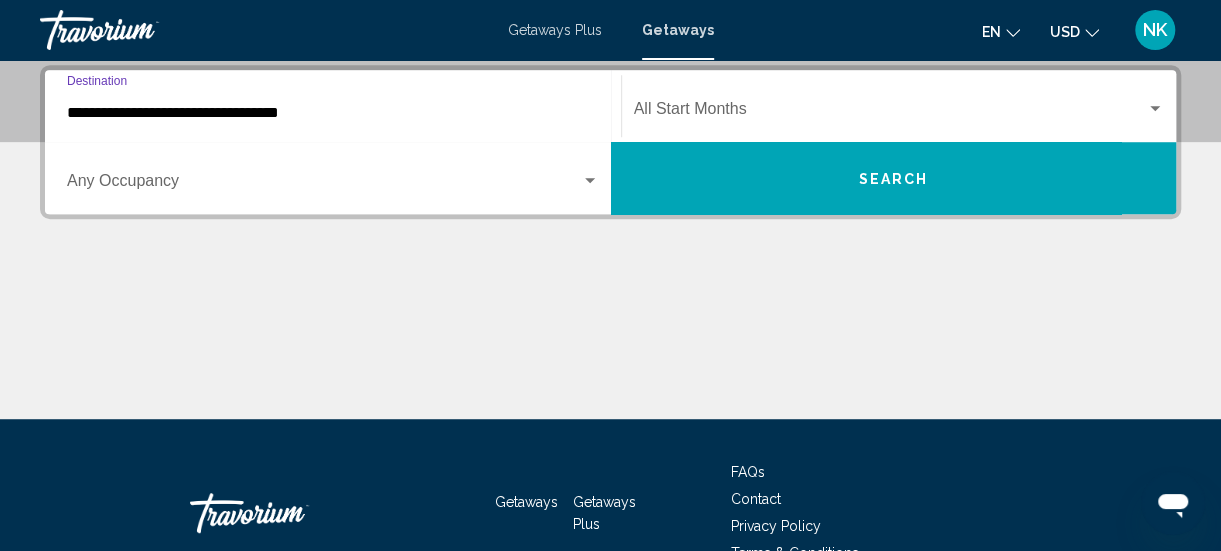 click on "**********" at bounding box center [333, 113] 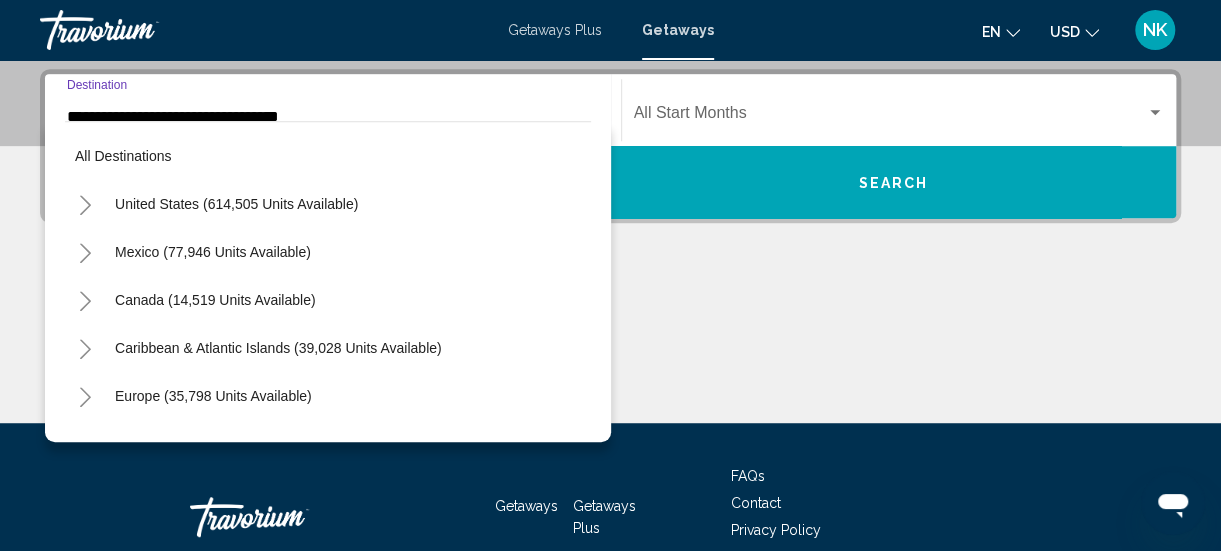 scroll, scrollTop: 455, scrollLeft: 0, axis: vertical 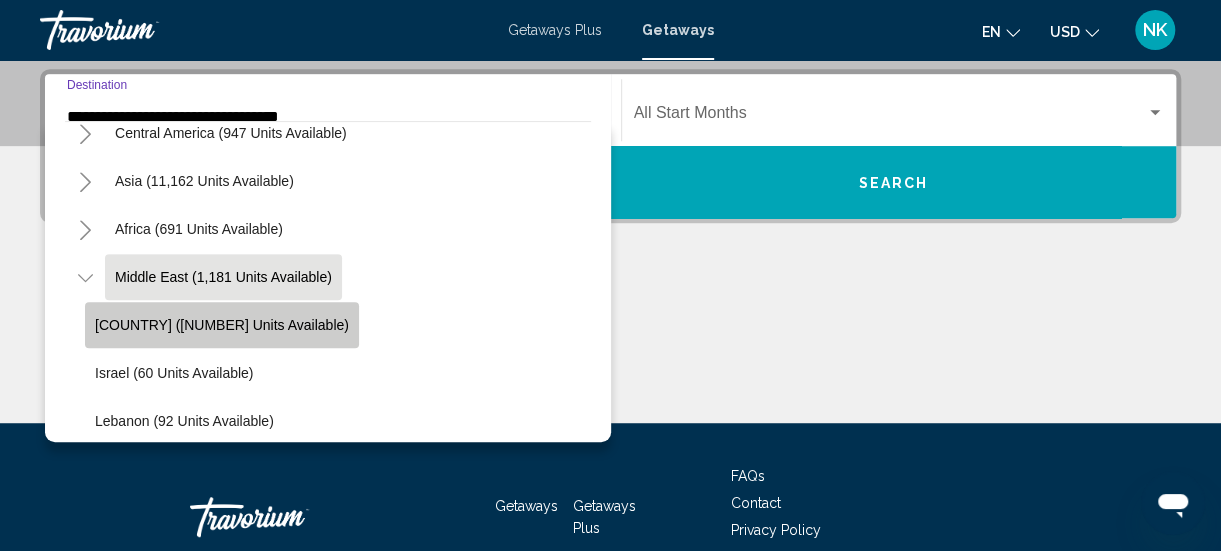 click on "[COUNTRY] ([NUMBER] units available)" 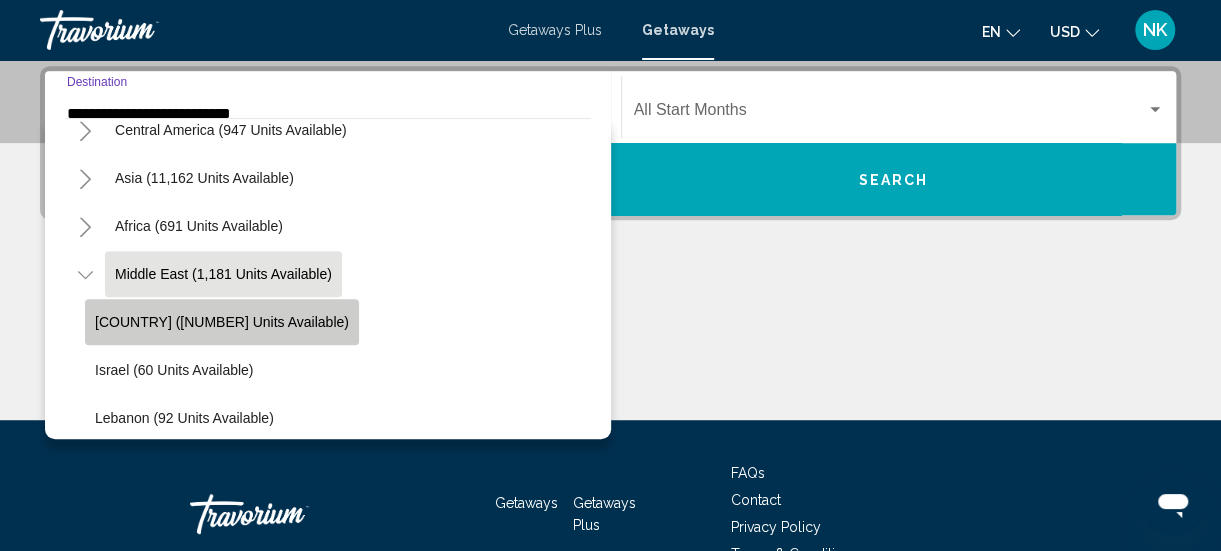 scroll, scrollTop: 458, scrollLeft: 0, axis: vertical 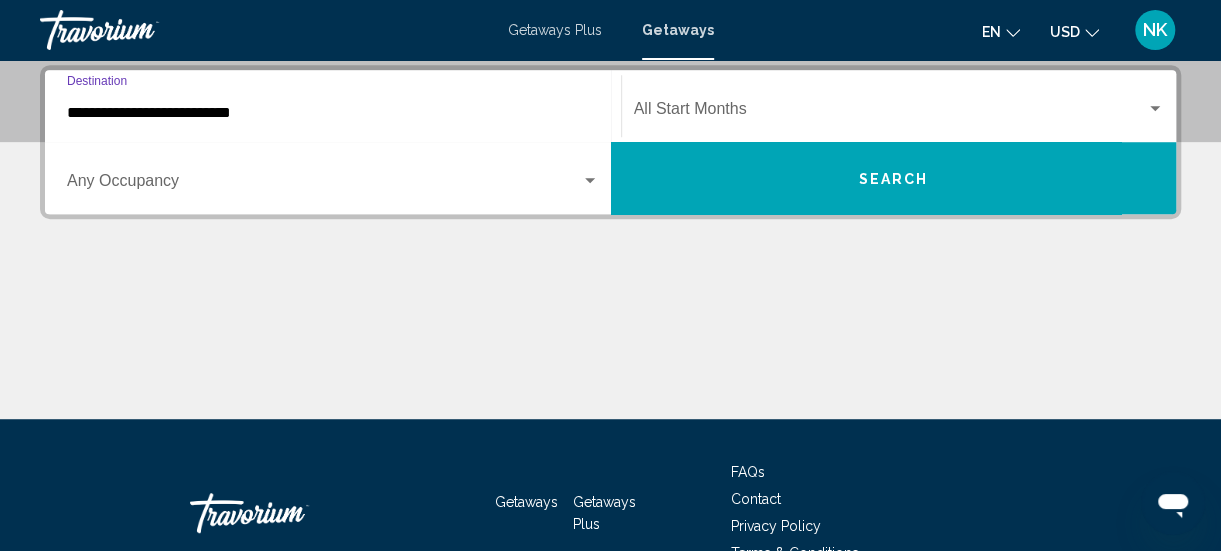 click at bounding box center (1155, 108) 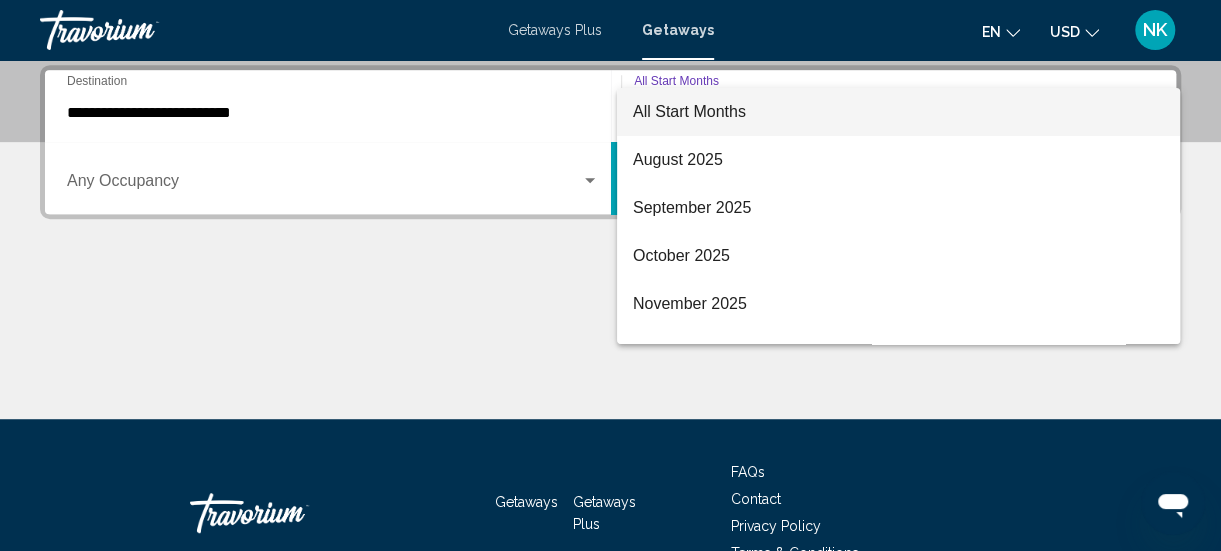 click on "All Start Months" at bounding box center (898, 112) 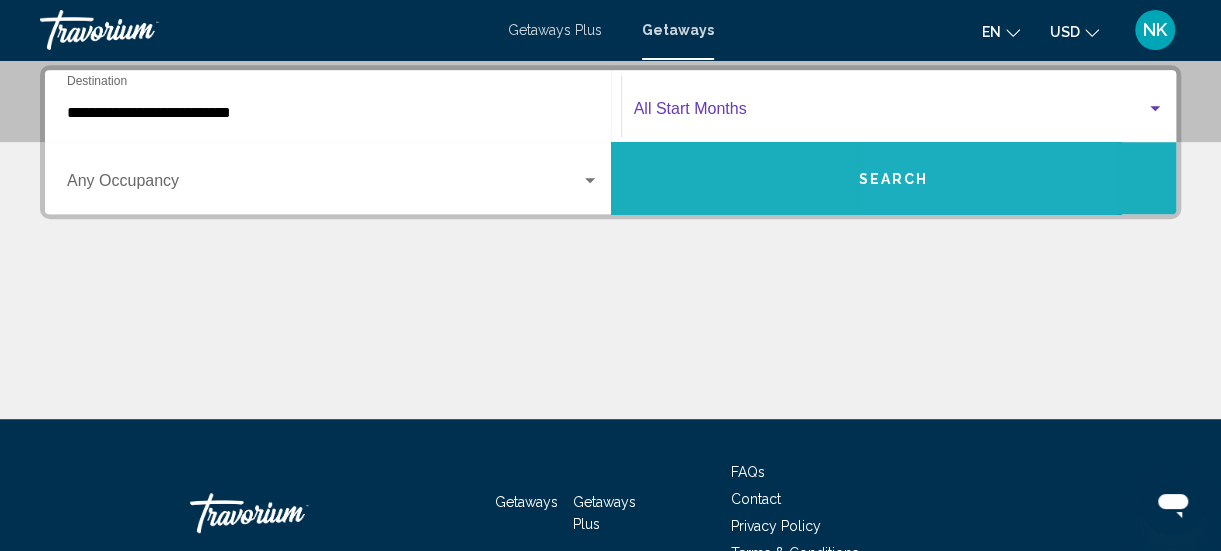 click on "Search" at bounding box center [894, 178] 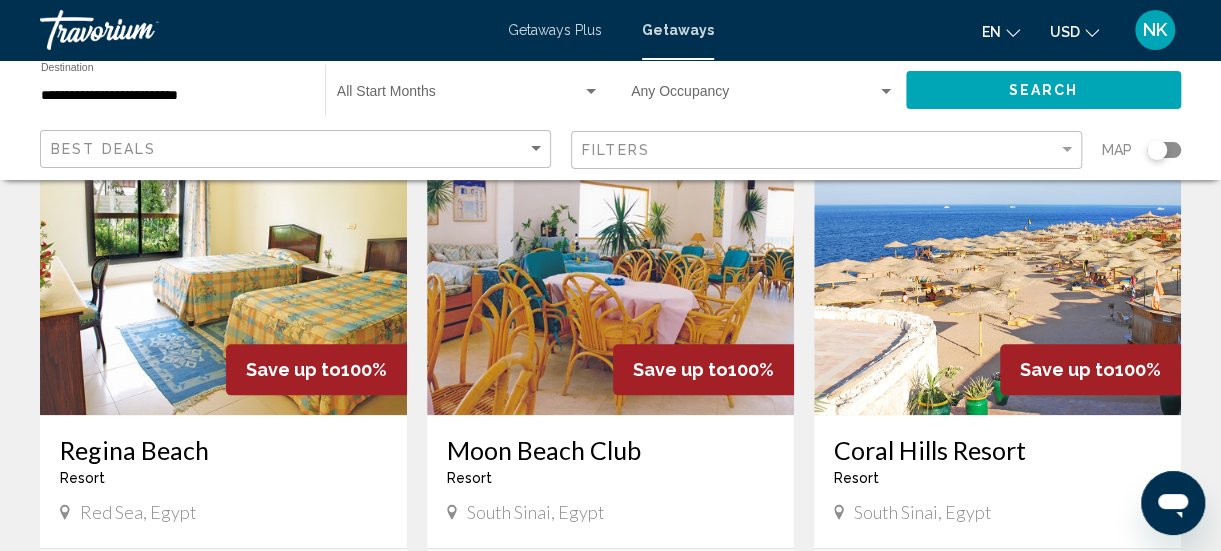 scroll, scrollTop: 857, scrollLeft: 0, axis: vertical 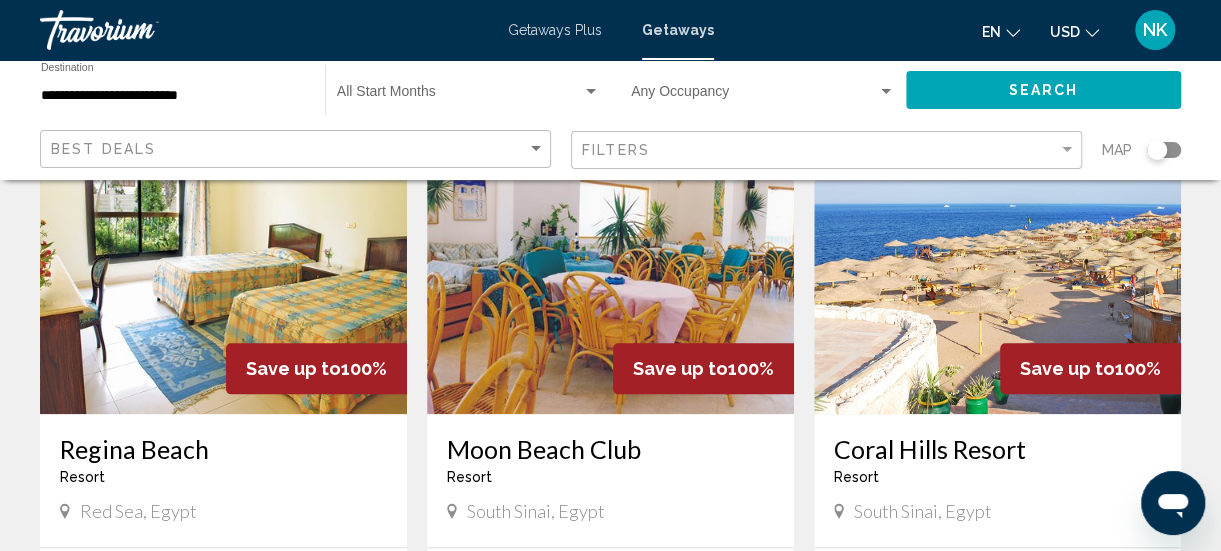 click at bounding box center (997, 254) 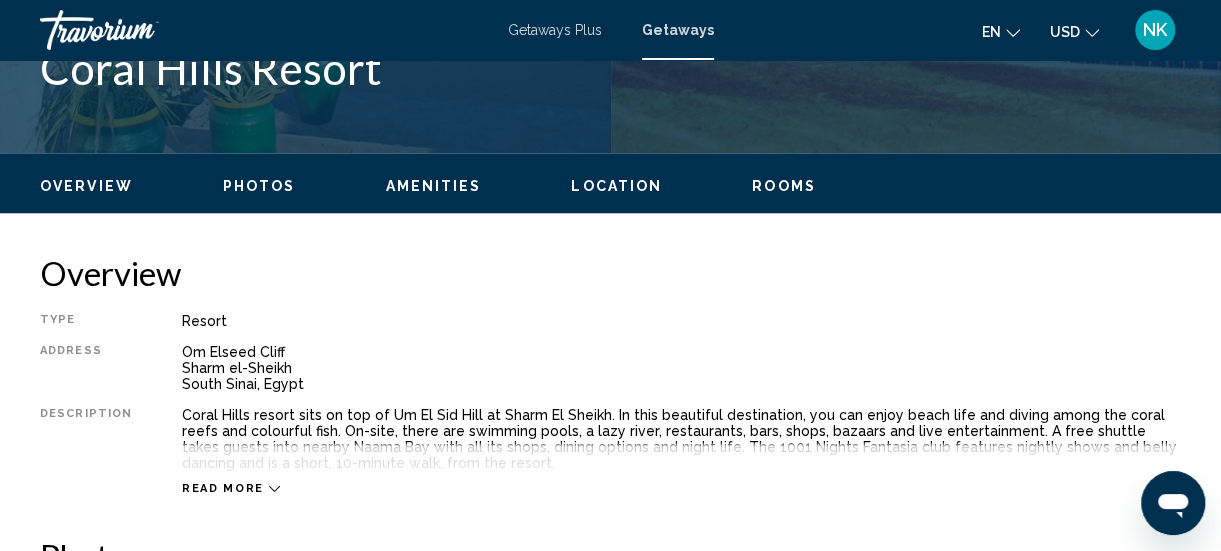 scroll, scrollTop: 259, scrollLeft: 0, axis: vertical 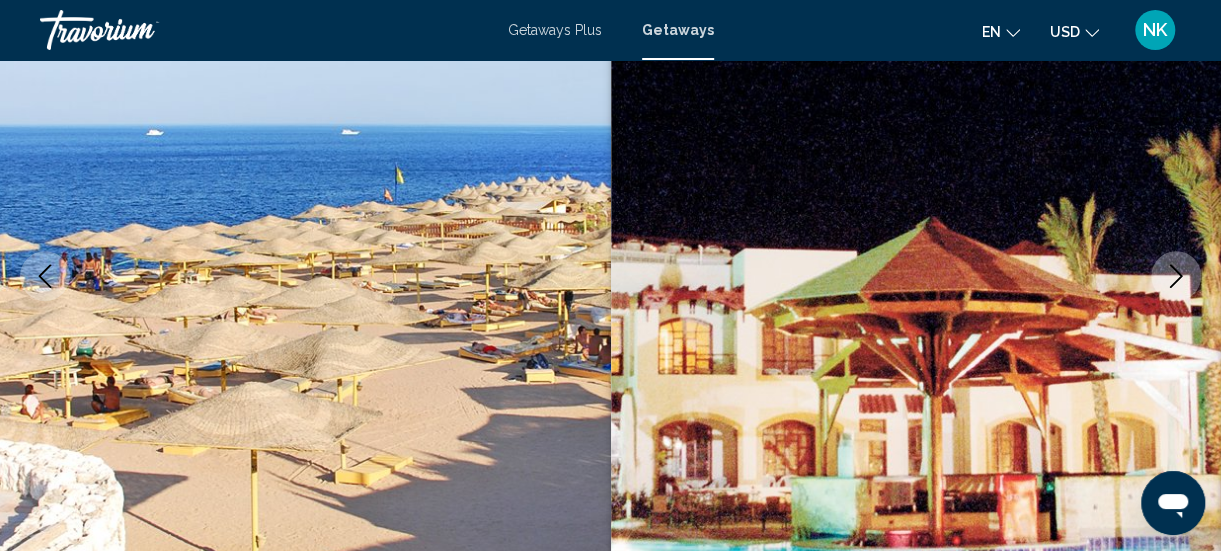 click at bounding box center (305, 276) 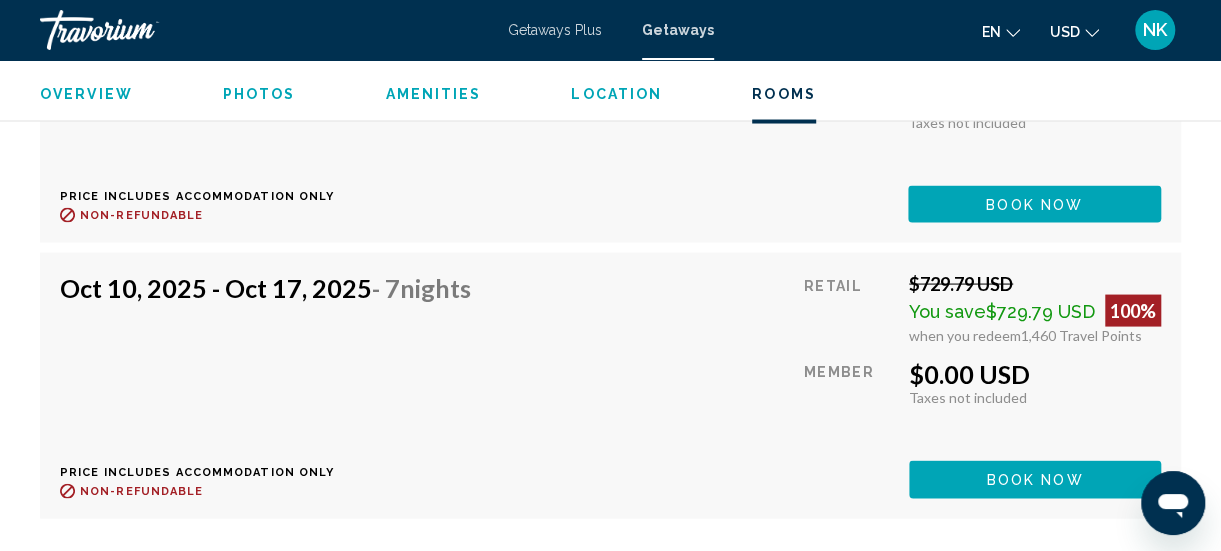 scroll, scrollTop: 5444, scrollLeft: 0, axis: vertical 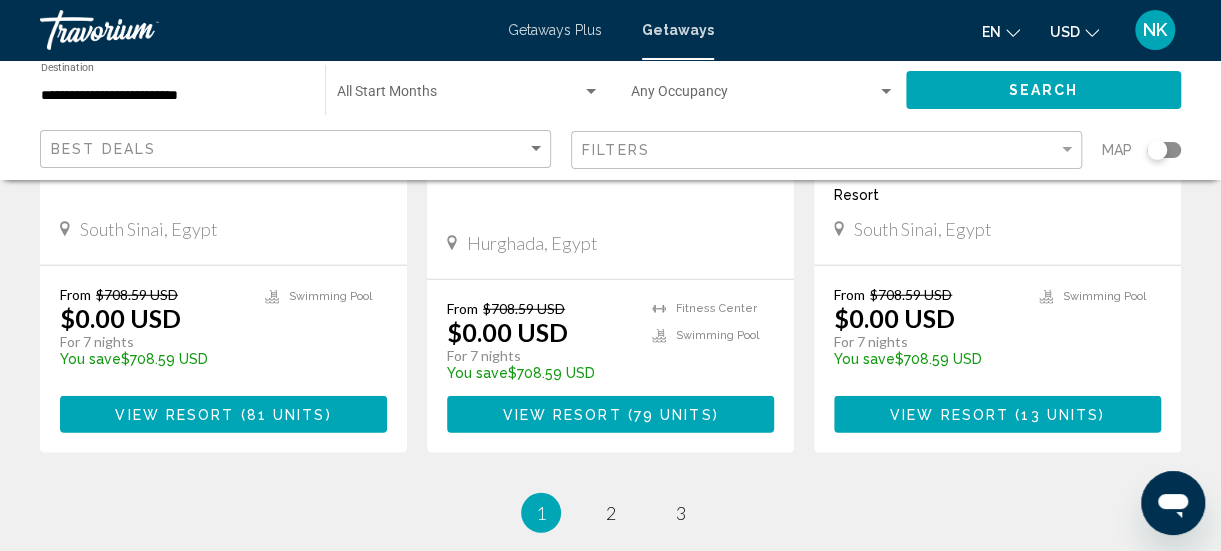 click on "View Resort" at bounding box center [174, 415] 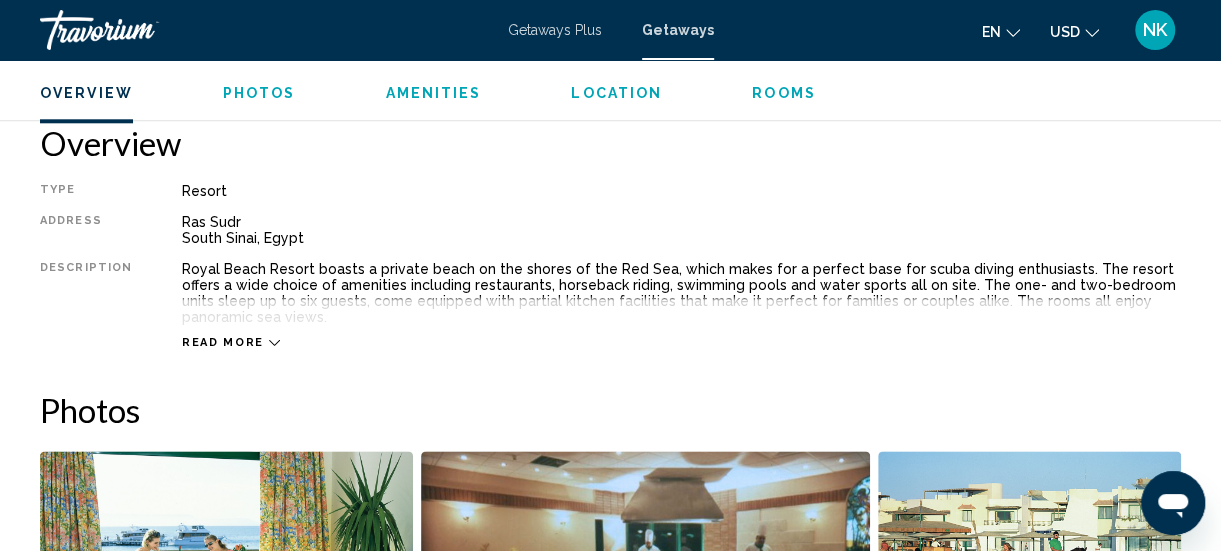 scroll, scrollTop: 990, scrollLeft: 0, axis: vertical 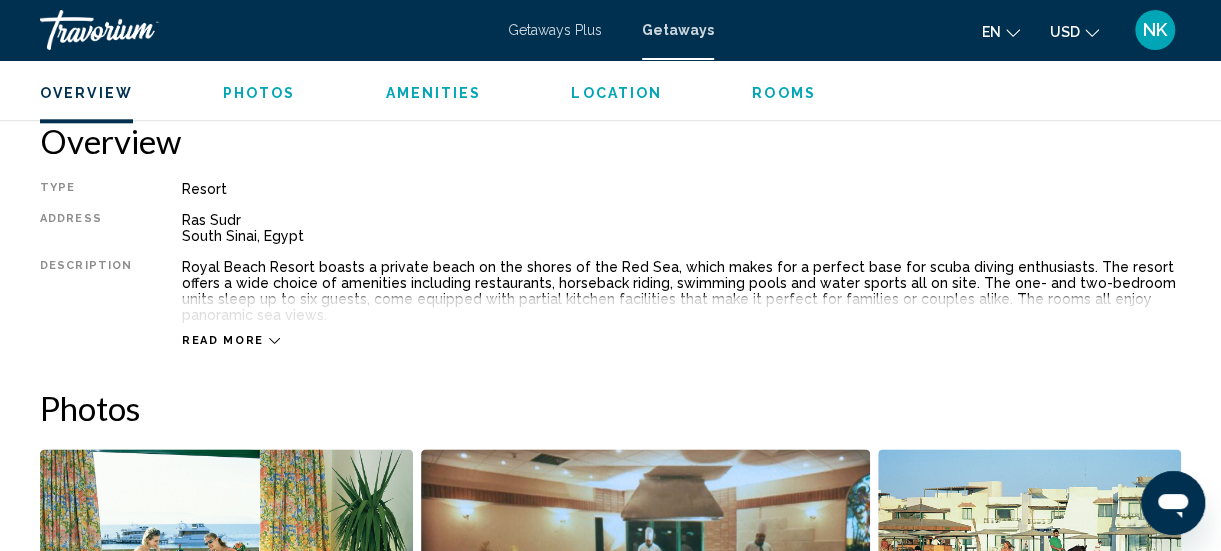 click on "Read more" at bounding box center [223, 340] 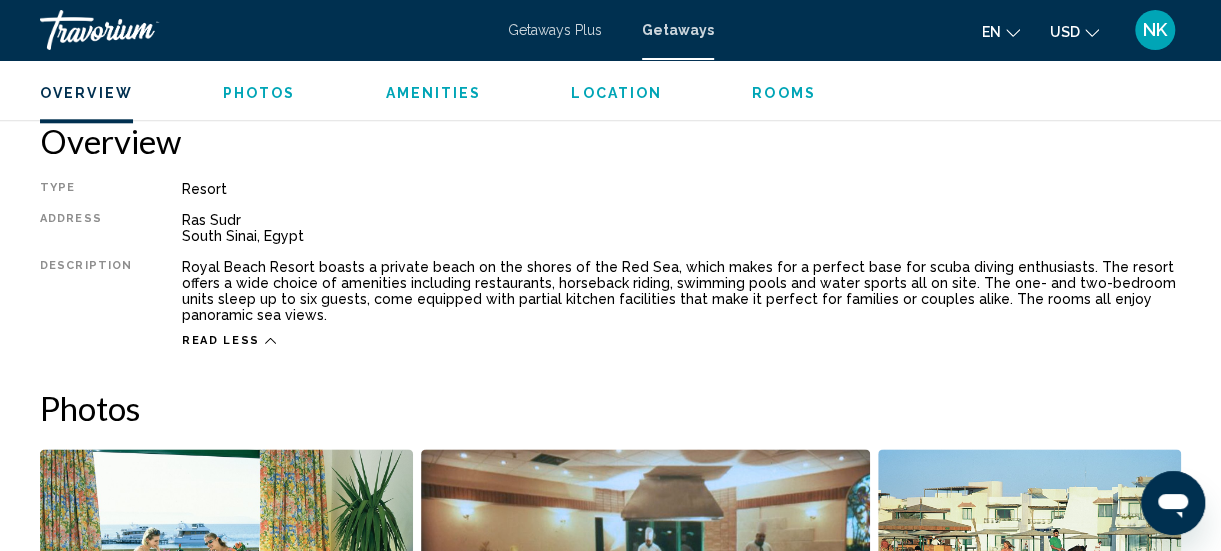 click on "Read less" at bounding box center (221, 340) 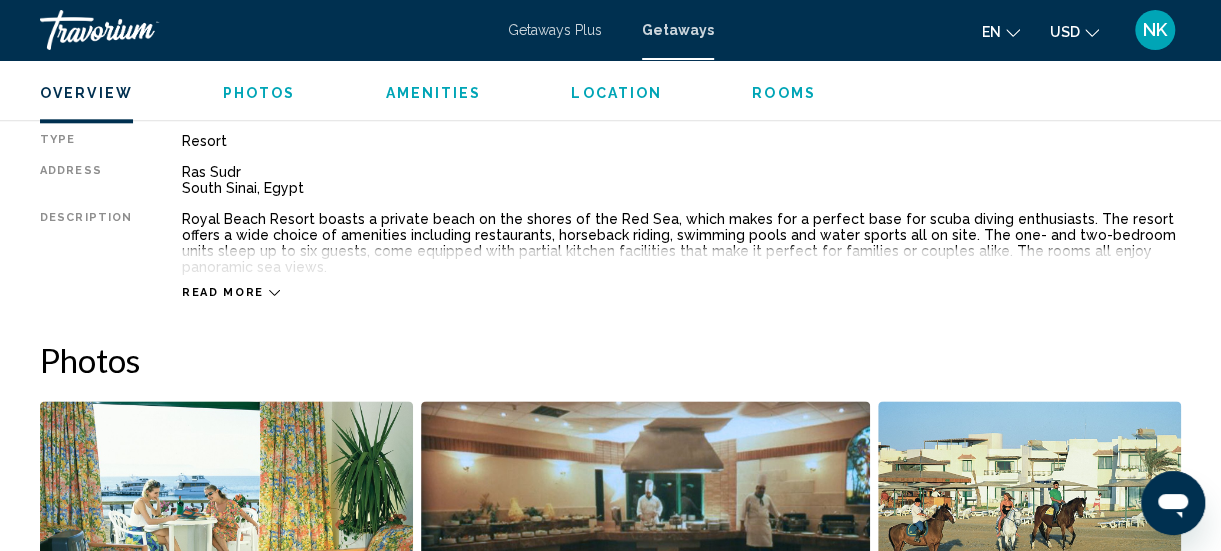 click on "Read more" at bounding box center (223, 292) 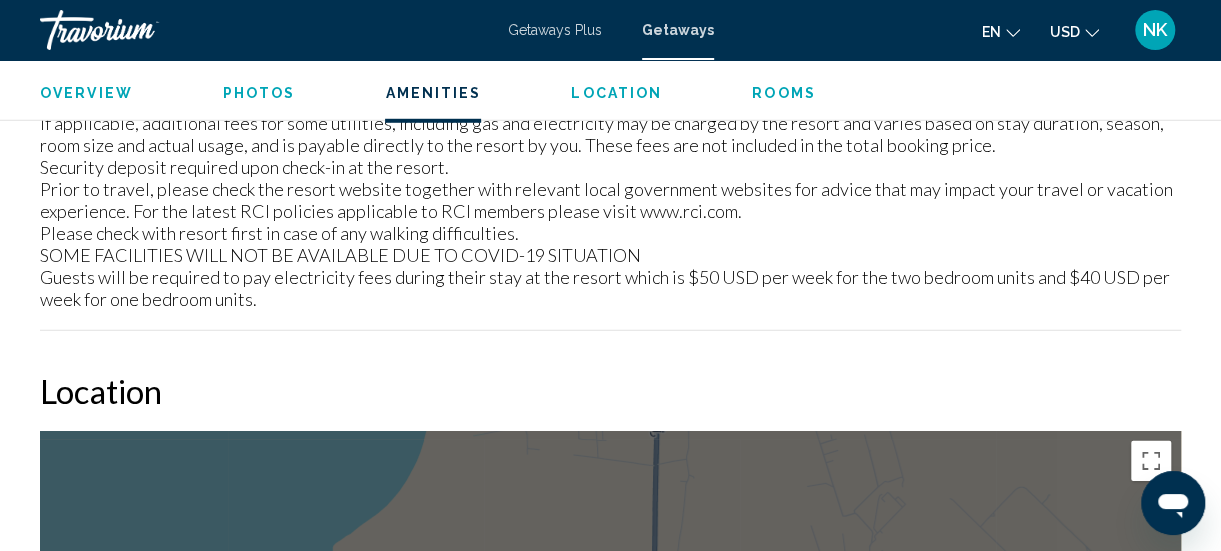 scroll, scrollTop: 2738, scrollLeft: 0, axis: vertical 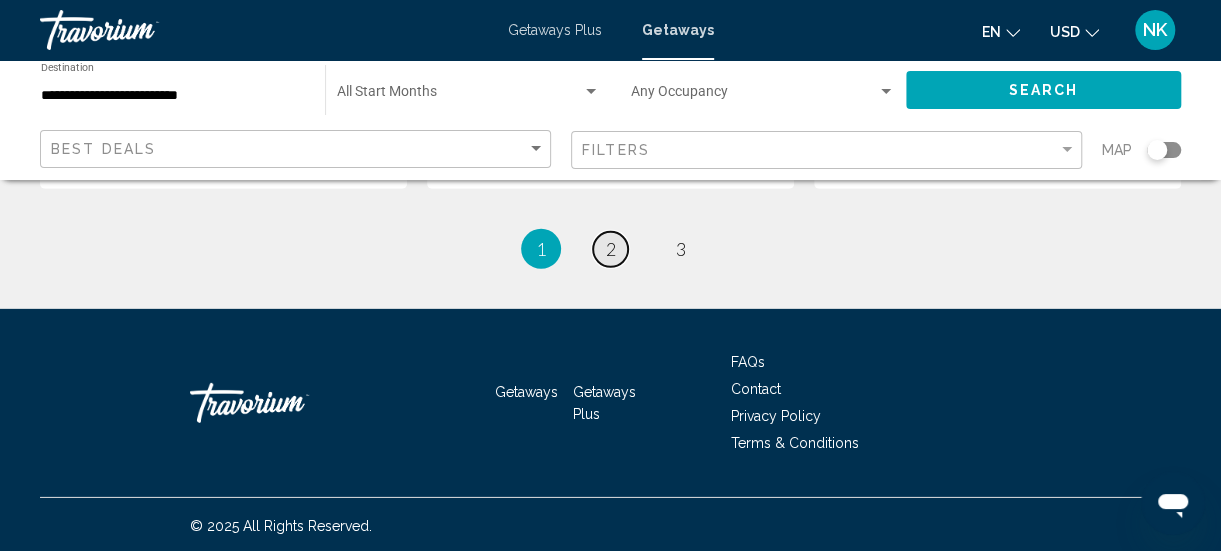 click on "page  2" at bounding box center (610, 249) 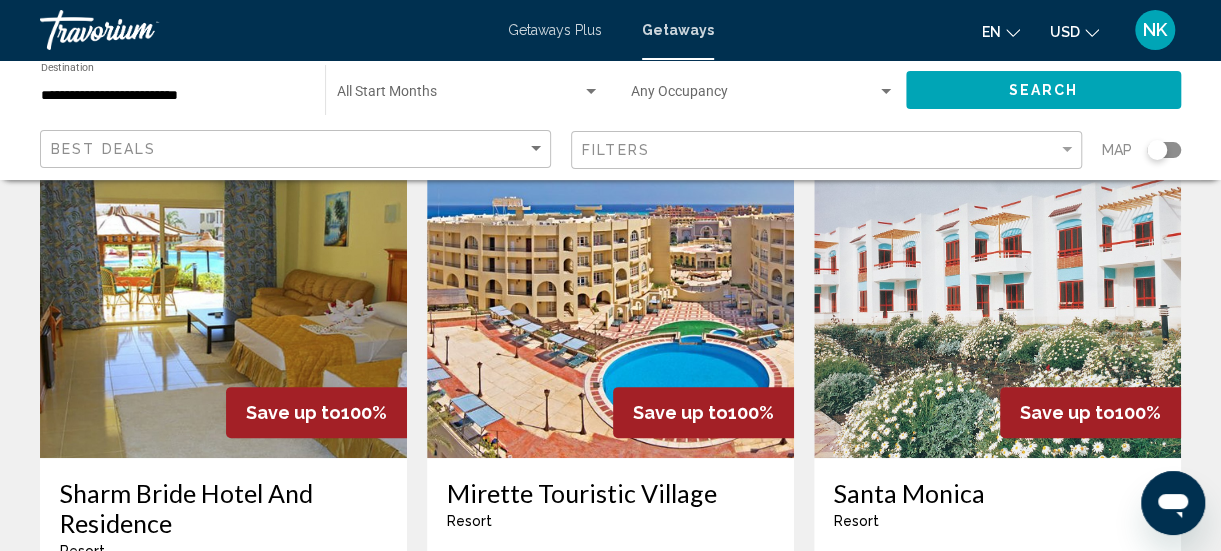 scroll, scrollTop: 128, scrollLeft: 0, axis: vertical 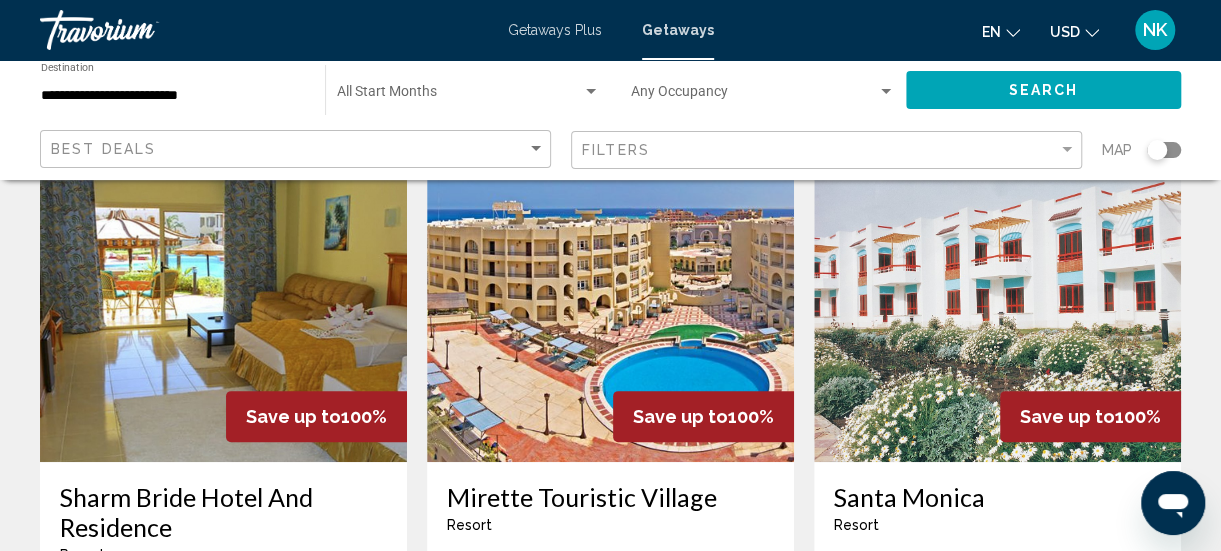 click at bounding box center [610, 302] 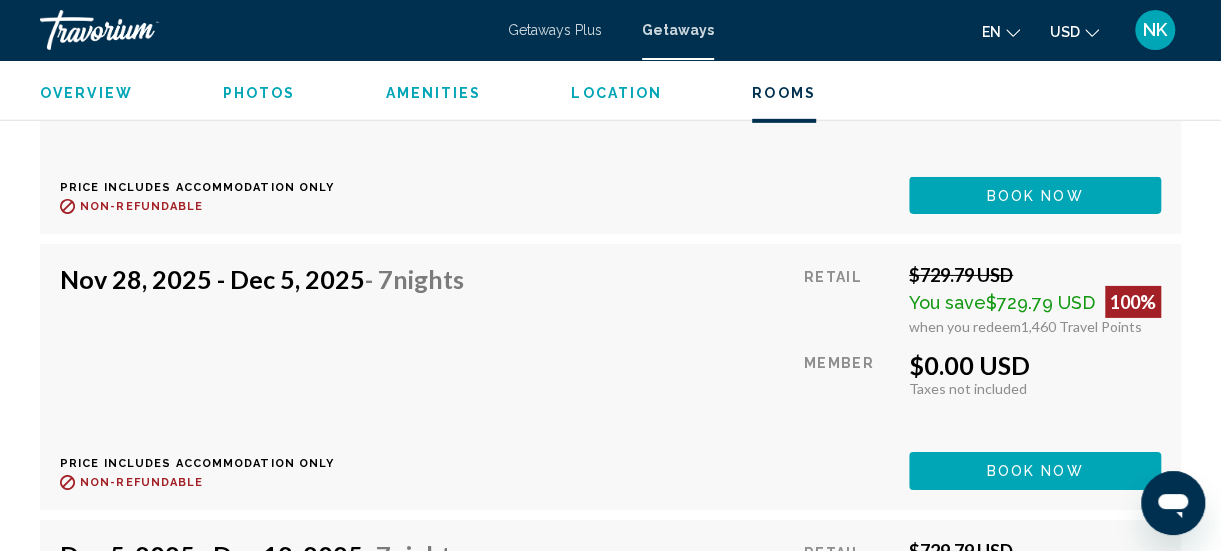 scroll, scrollTop: 6658, scrollLeft: 0, axis: vertical 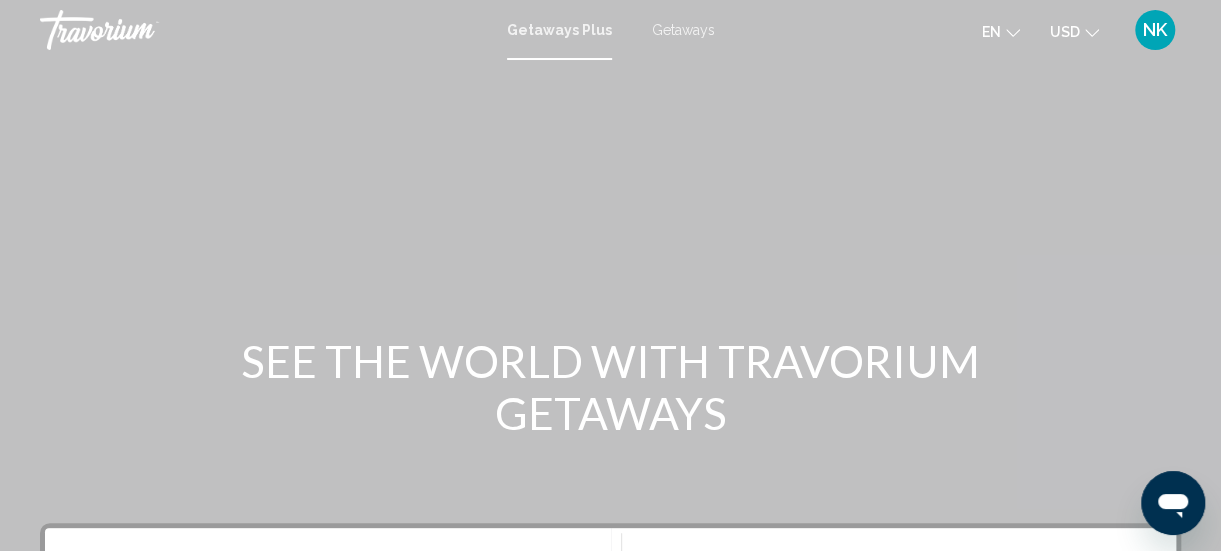 click on "Getaways" at bounding box center [683, 30] 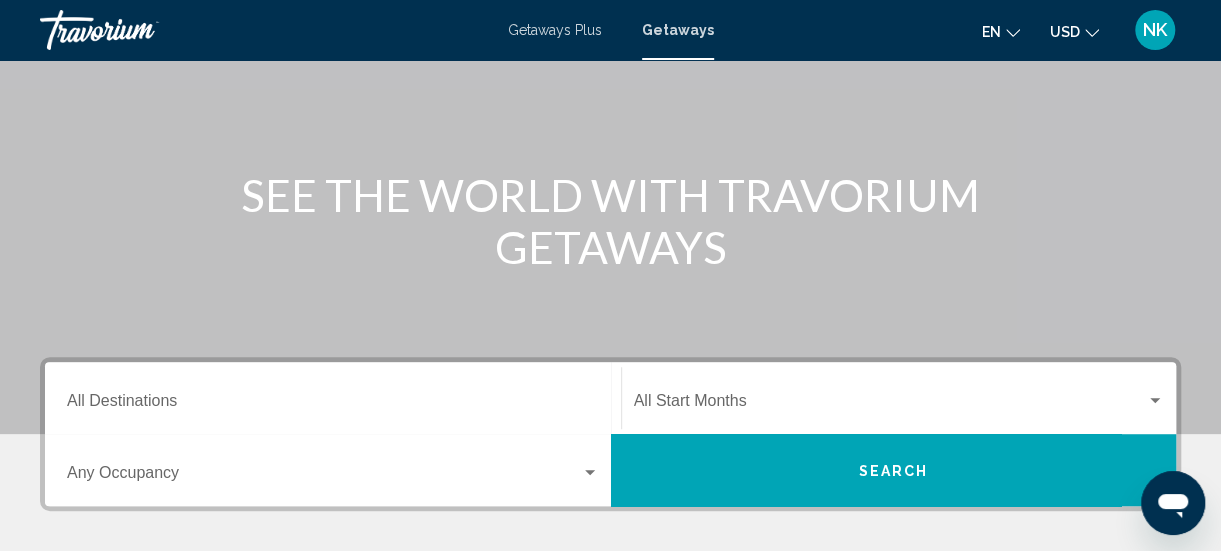 scroll, scrollTop: 200, scrollLeft: 0, axis: vertical 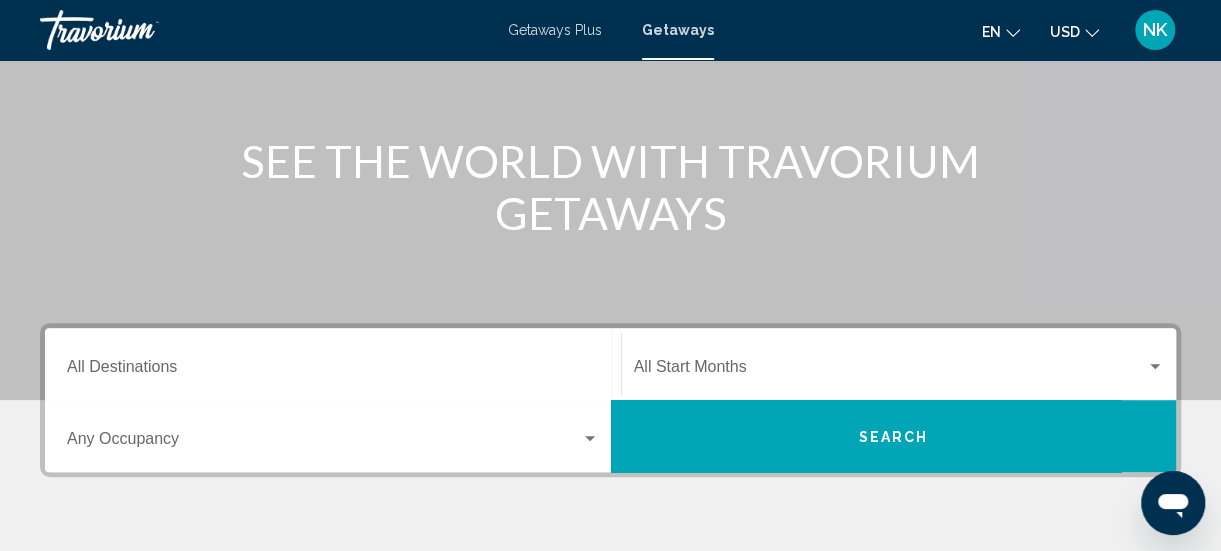 click on "Destination All Destinations" at bounding box center [333, 371] 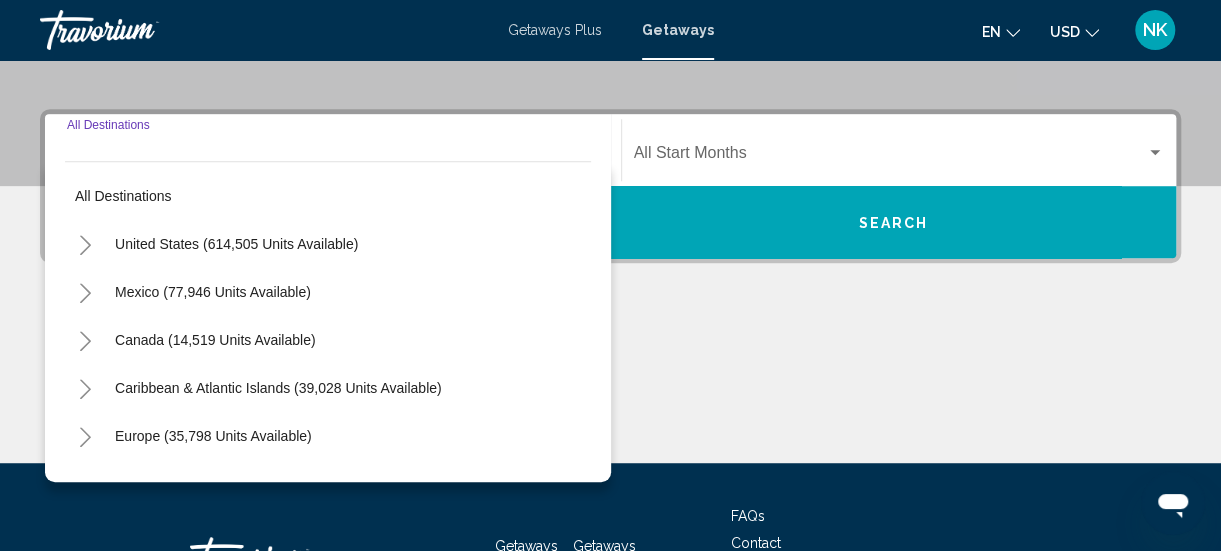 scroll, scrollTop: 458, scrollLeft: 0, axis: vertical 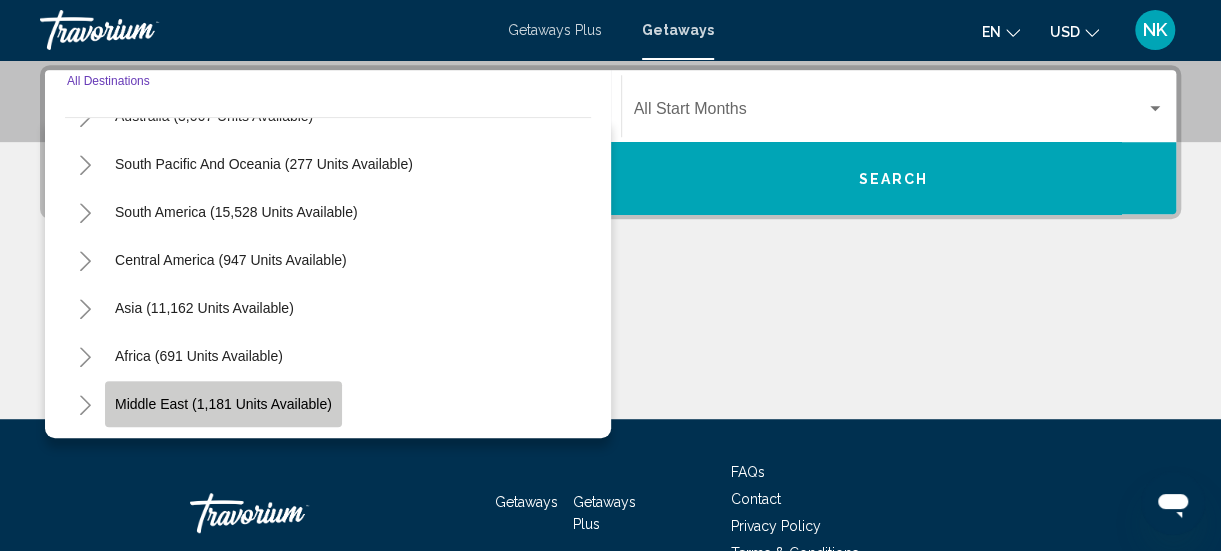 click on "Middle East (1,181 units available)" 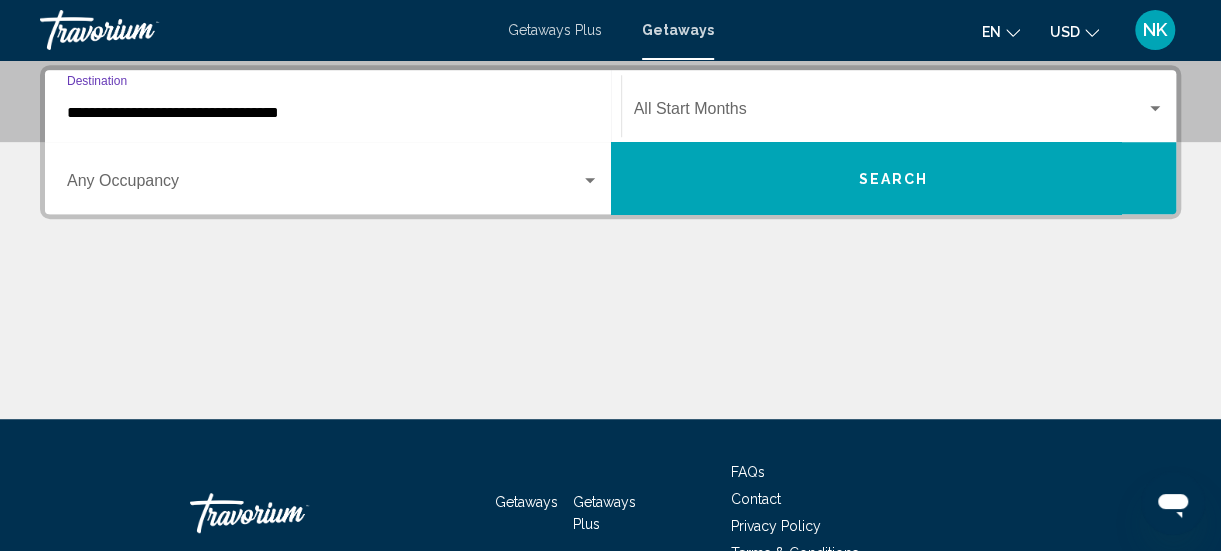 click on "**********" at bounding box center (333, 113) 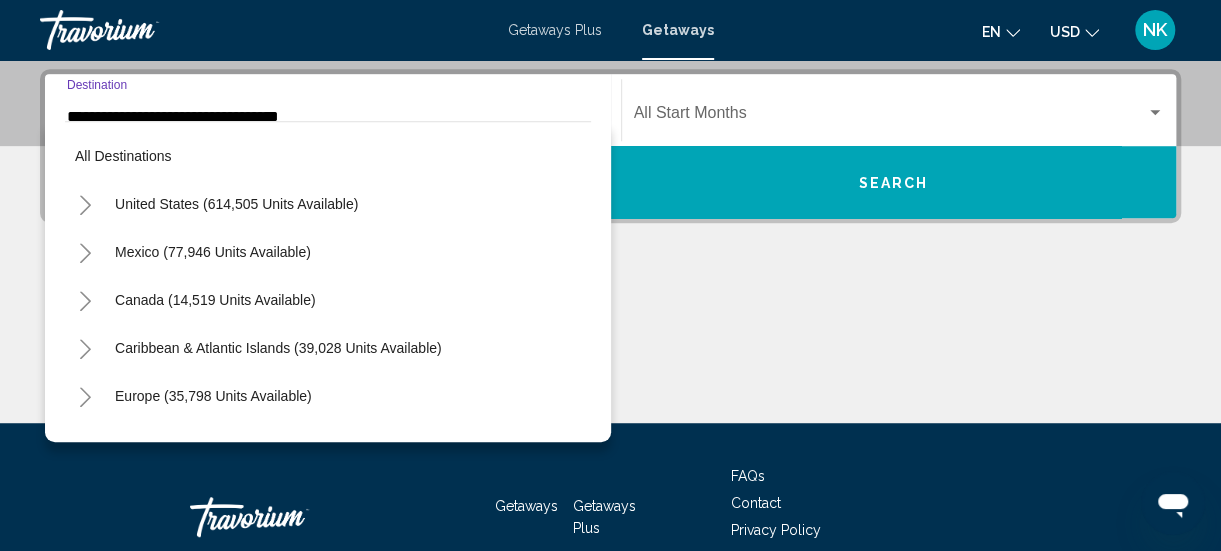 scroll, scrollTop: 455, scrollLeft: 0, axis: vertical 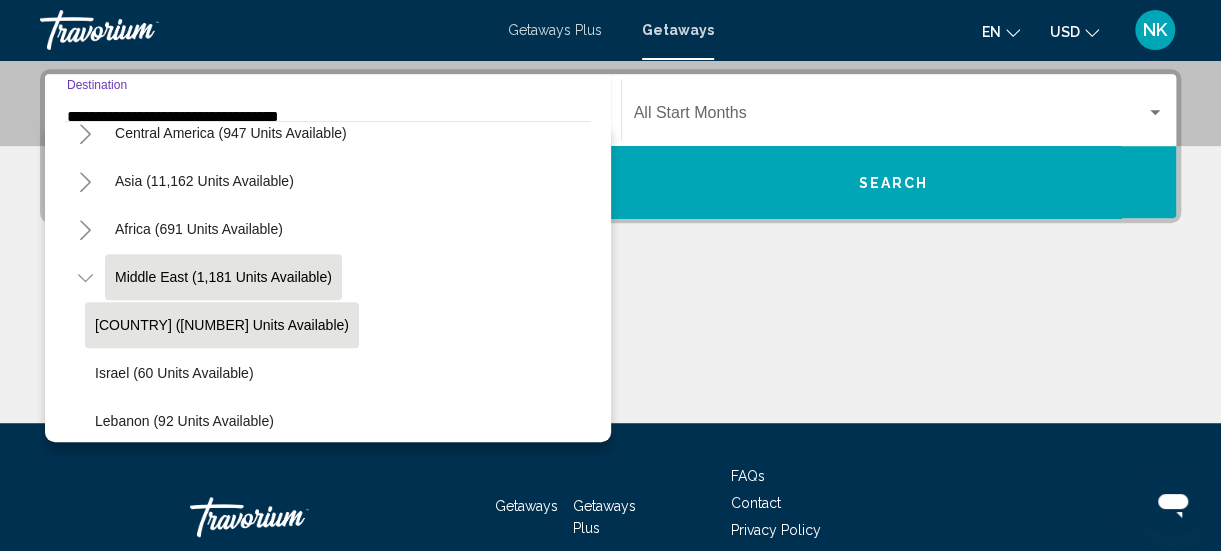 click on "[COUNTRY] ([NUMBER] units available)" 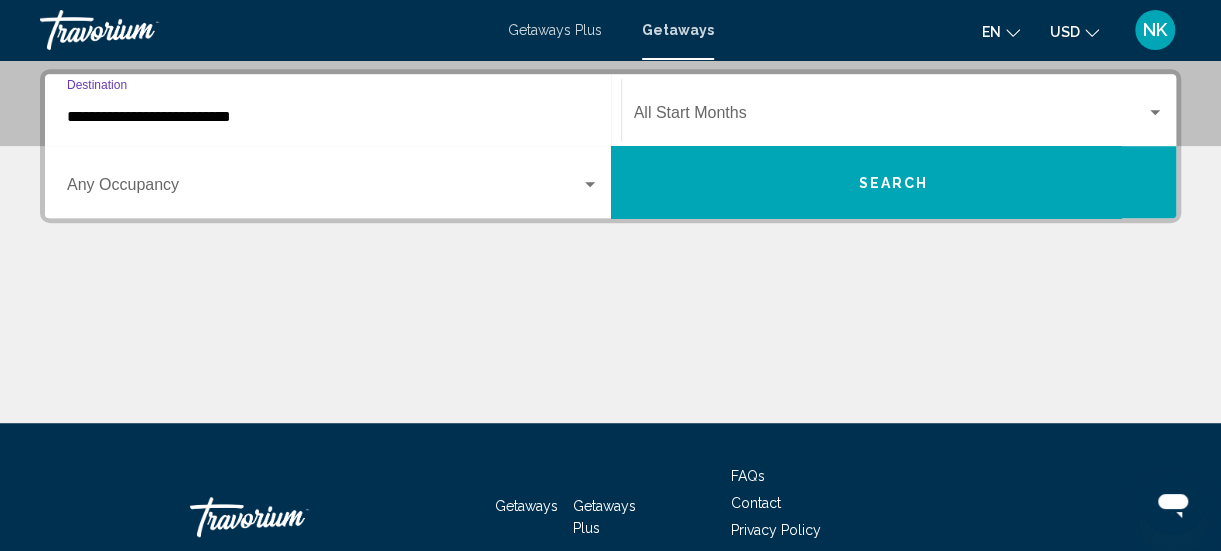 scroll, scrollTop: 458, scrollLeft: 0, axis: vertical 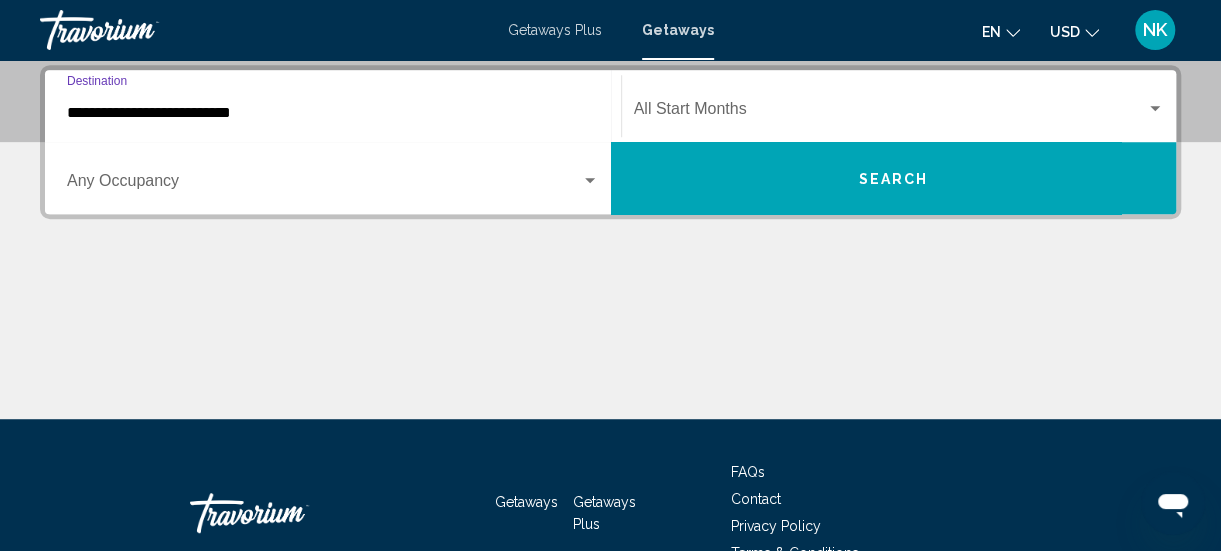 click at bounding box center (1155, 108) 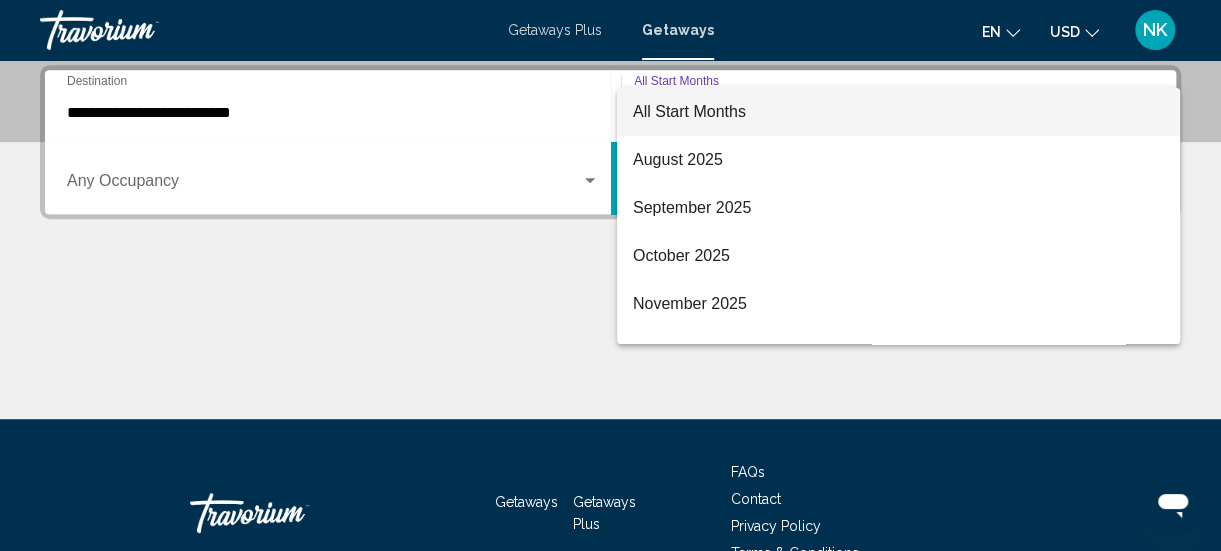 click on "All Start Months" at bounding box center [898, 112] 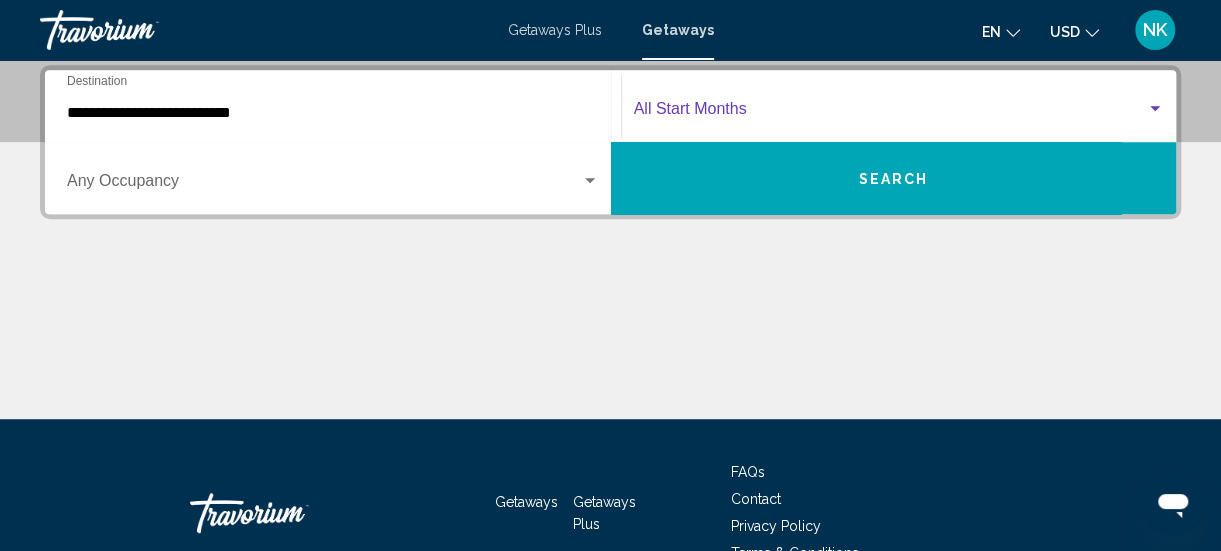 click at bounding box center [1155, 108] 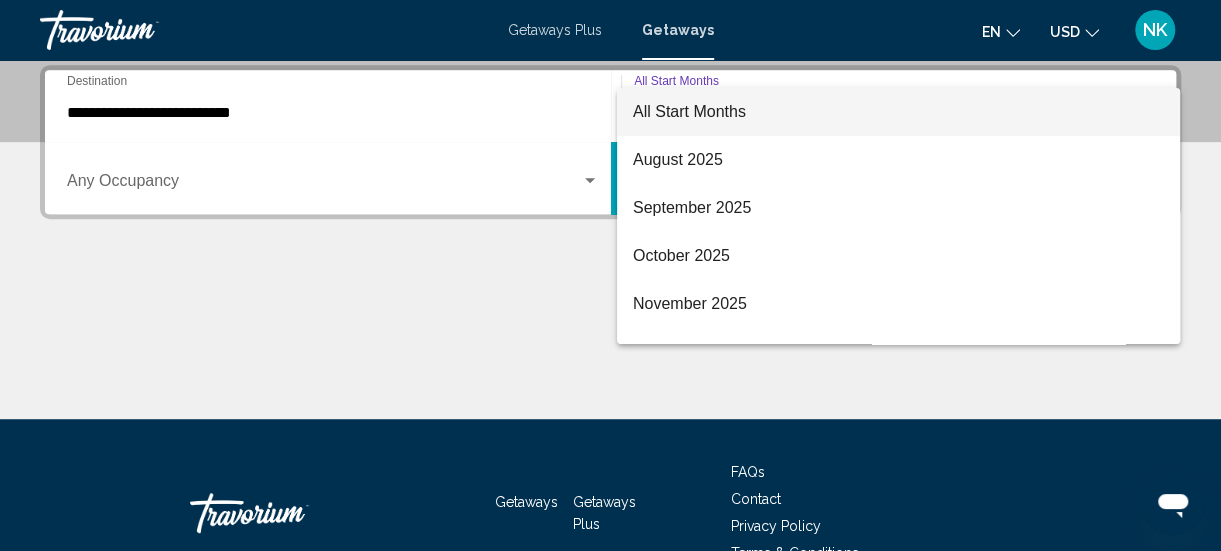 scroll, scrollTop: 40, scrollLeft: 0, axis: vertical 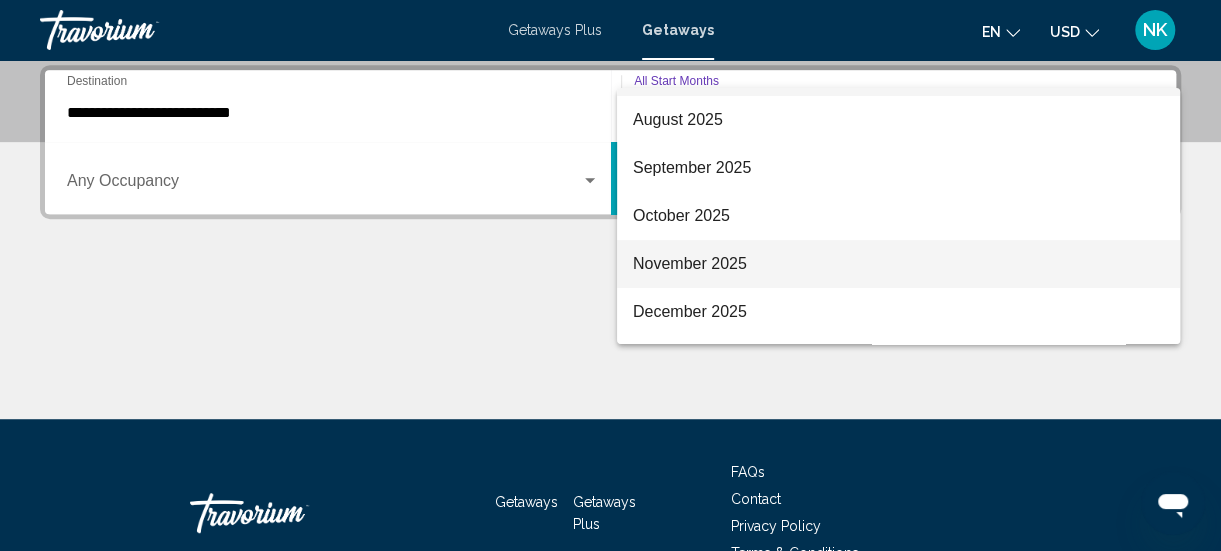 click on "November 2025" at bounding box center [898, 264] 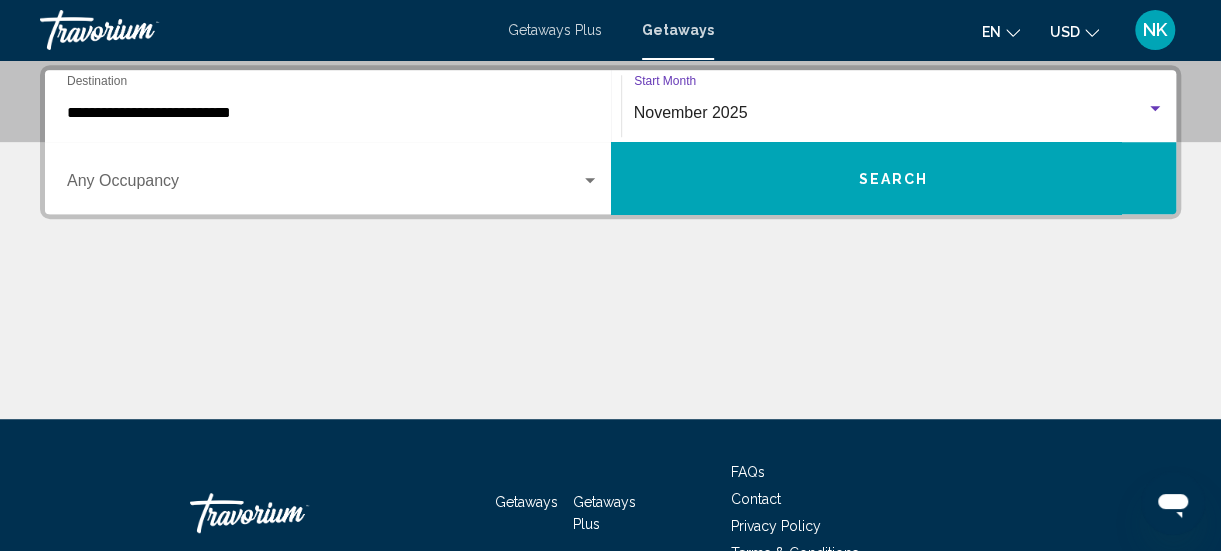 click on "Search" at bounding box center (893, 179) 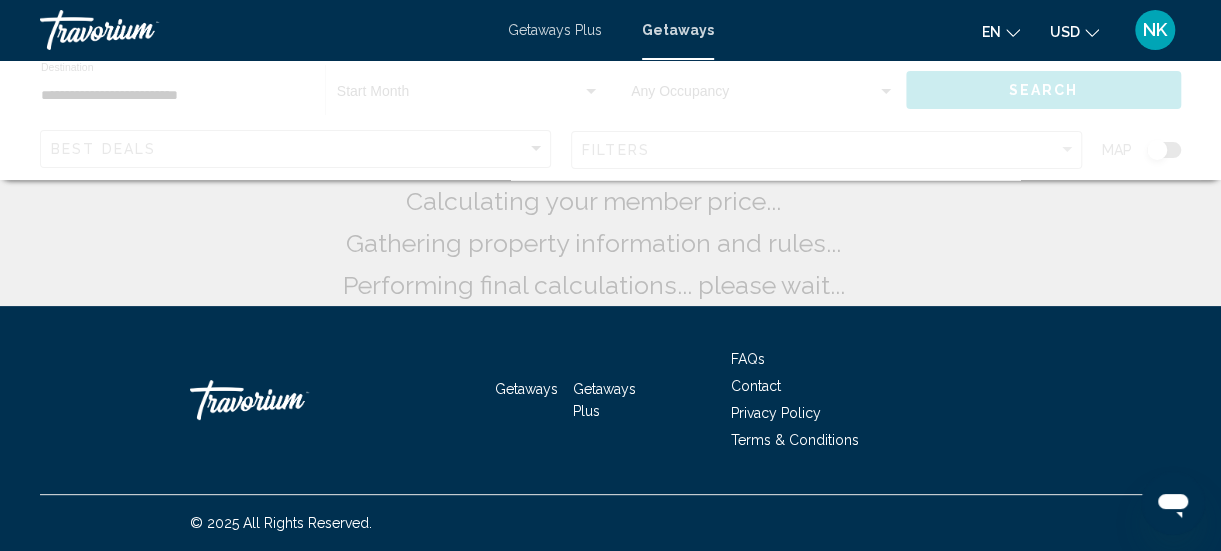 scroll, scrollTop: 0, scrollLeft: 0, axis: both 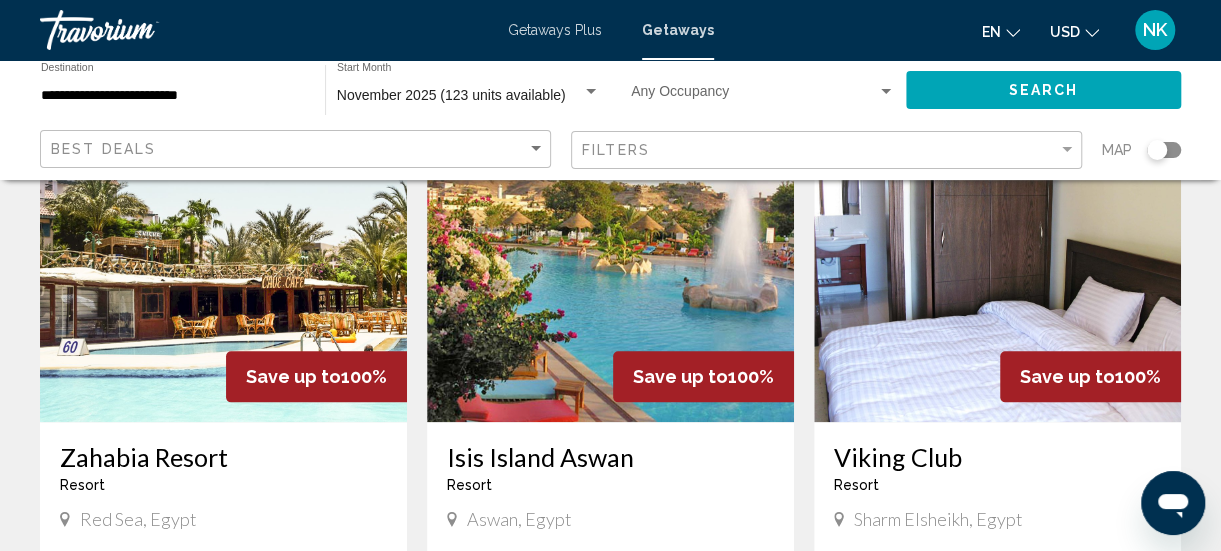 click at bounding box center (610, 262) 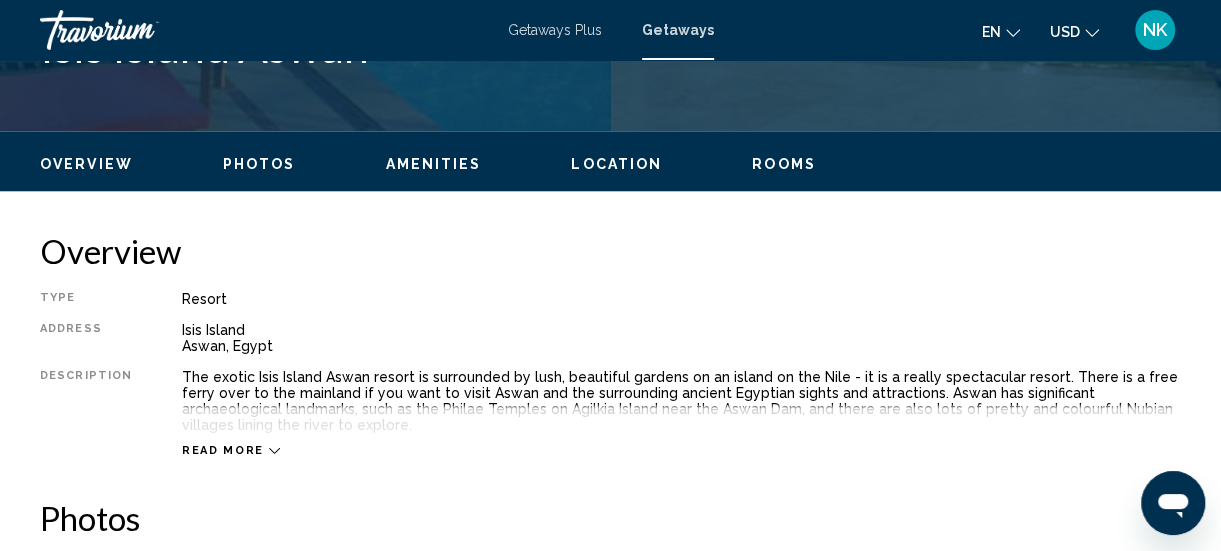scroll, scrollTop: 259, scrollLeft: 0, axis: vertical 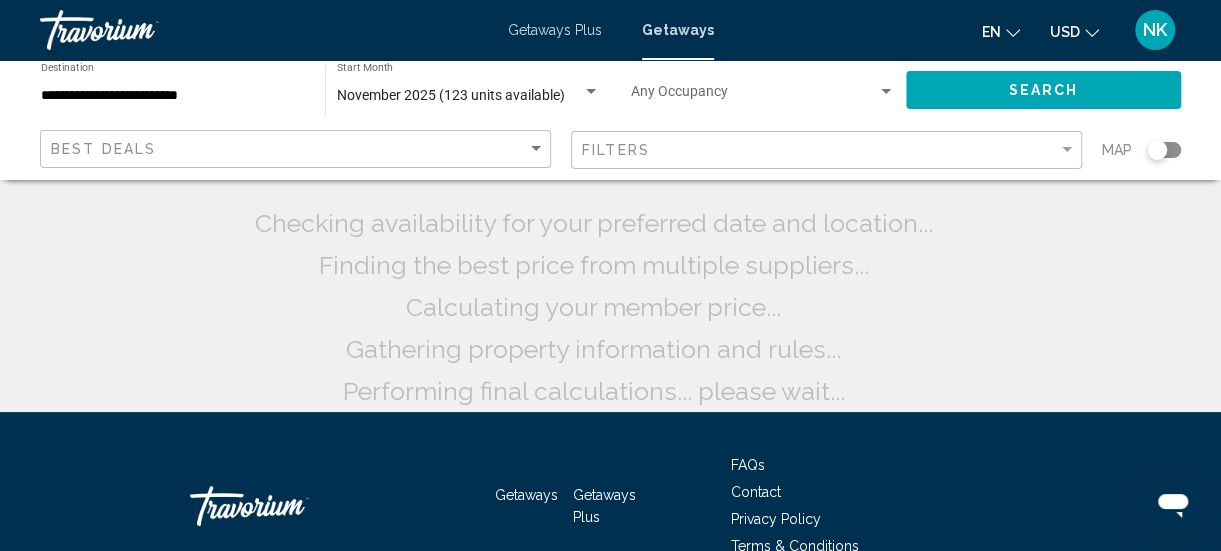 click on "Searching thousands of resorts...
Checking availability for your preferred date and location...
Finding the best price from multiple suppliers...
Calculating your member price...
Gathering property information and rules...
Performing final calculations... please wait..." 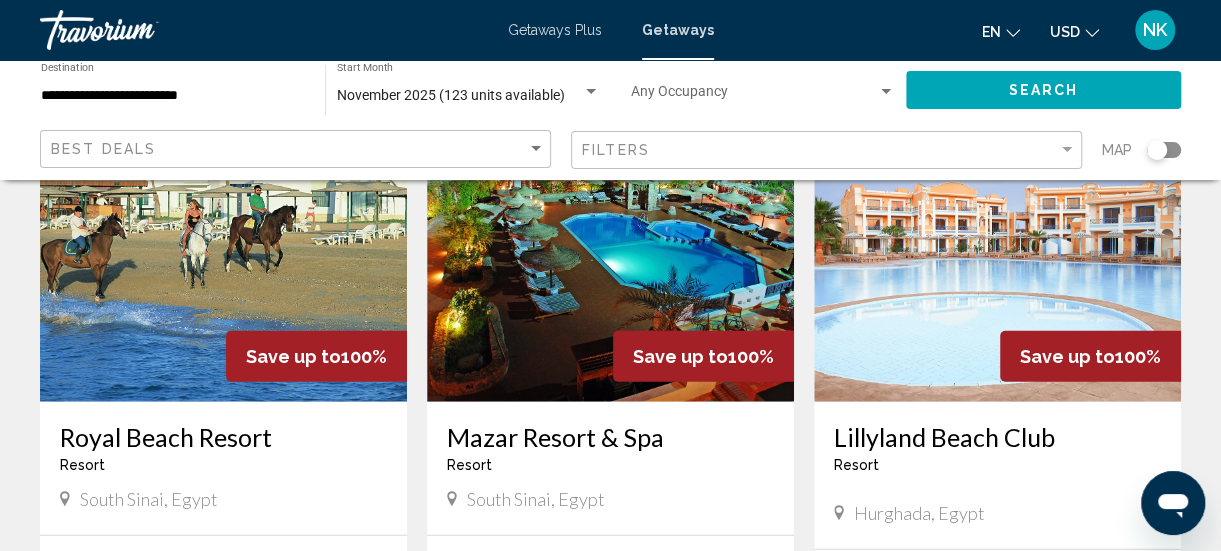 scroll, scrollTop: 2294, scrollLeft: 0, axis: vertical 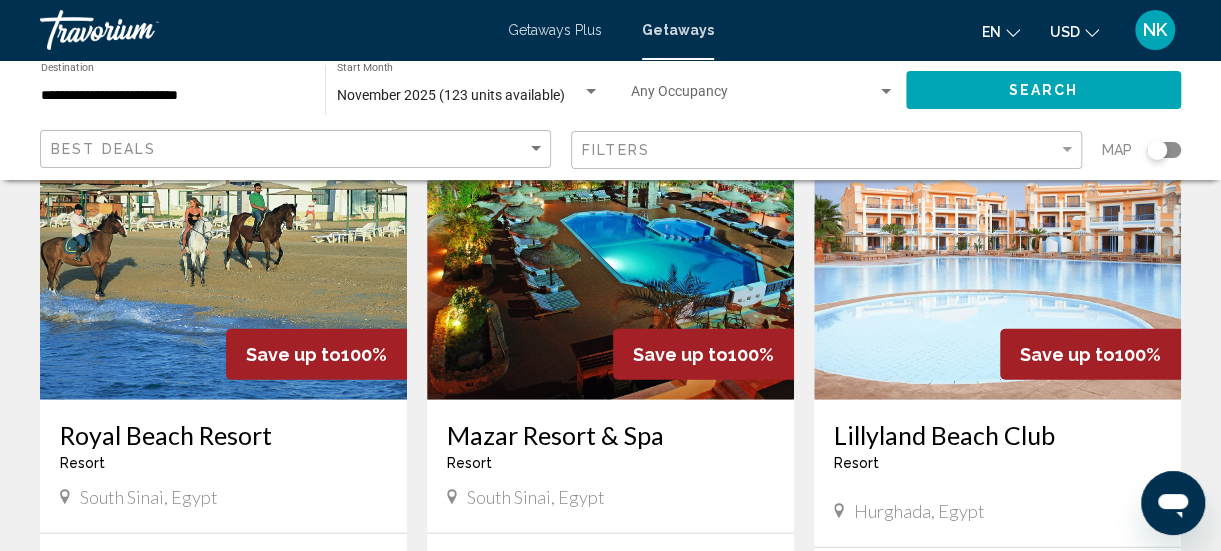 click at bounding box center [223, 240] 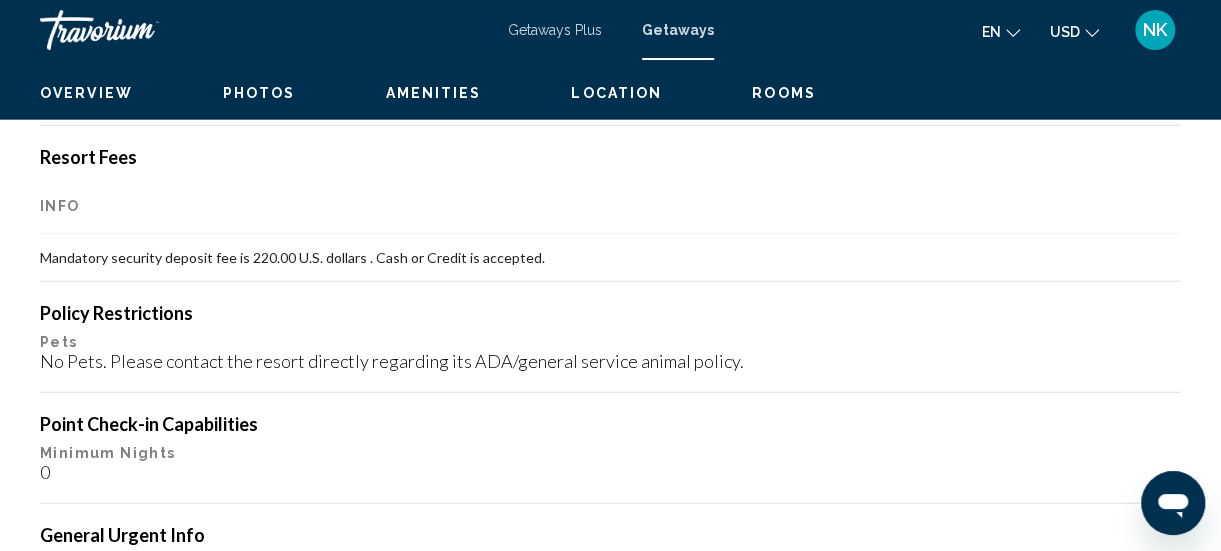 scroll, scrollTop: 259, scrollLeft: 0, axis: vertical 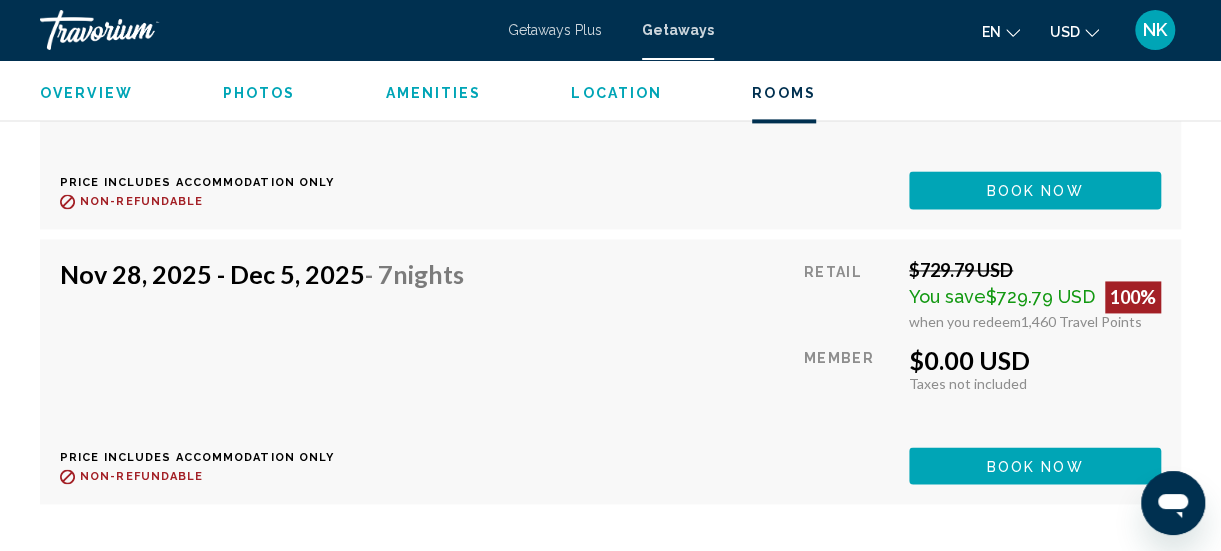 click on "[MONTH] [DAY], [YEAR]  - [NUMBER]  Nights Price includes accommodation only
Refundable until :
Non-refundable Retail  $[NUMBER] [CURRENCY]  You save  $[NUMBER] [CURRENCY]   100%  when you redeem  [NUMBER]  Travel Points  Member  $[NUMBER] [CURRENCY]  Taxes included Taxes not included You earn  0  Travel Points  Book now This room is no longer available. Price includes accommodation only
Refundable until
Non-refundable Book now This room is no longer available." at bounding box center (610, 371) 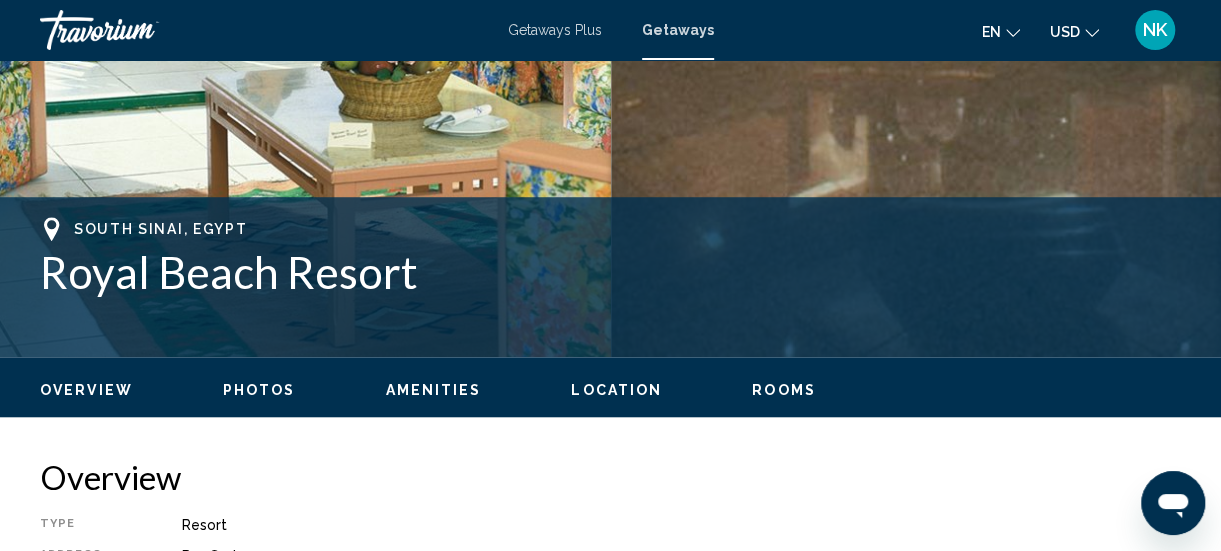 scroll, scrollTop: 647, scrollLeft: 0, axis: vertical 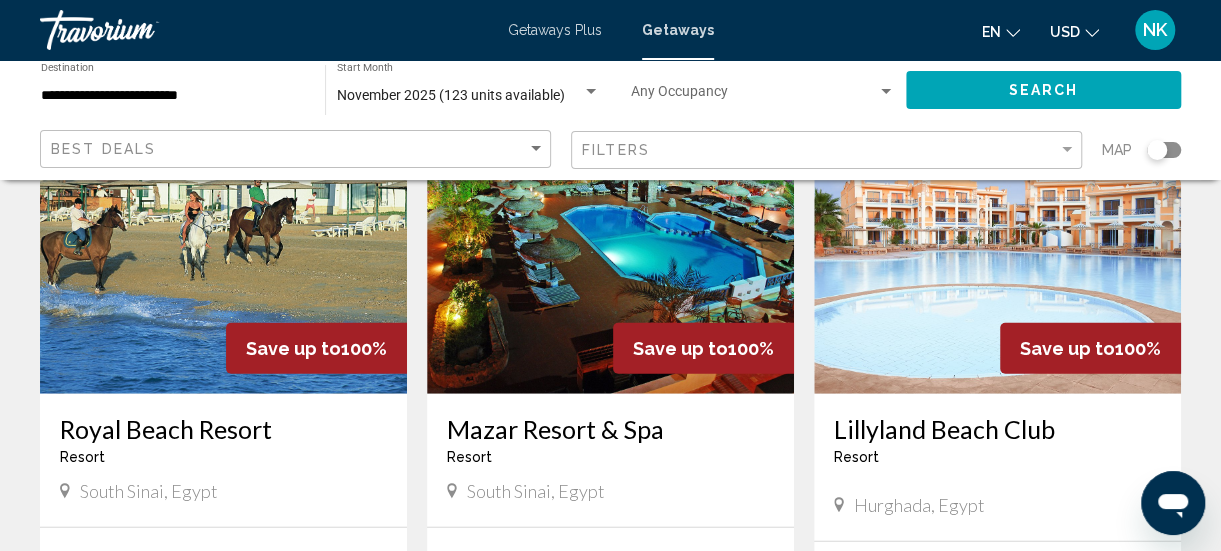 click at bounding box center (997, 234) 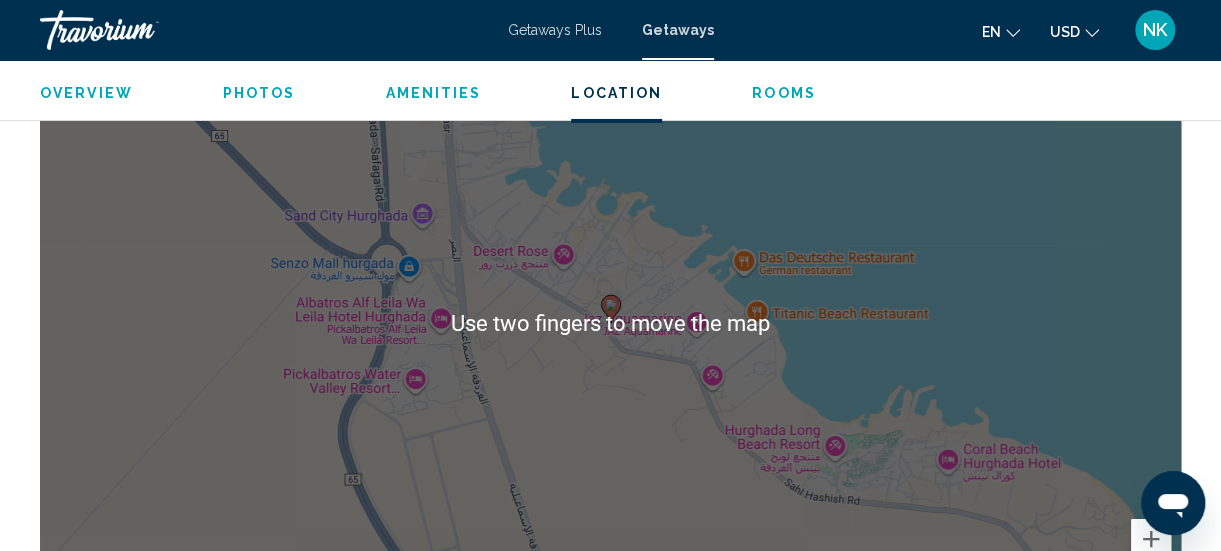 scroll, scrollTop: 3320, scrollLeft: 0, axis: vertical 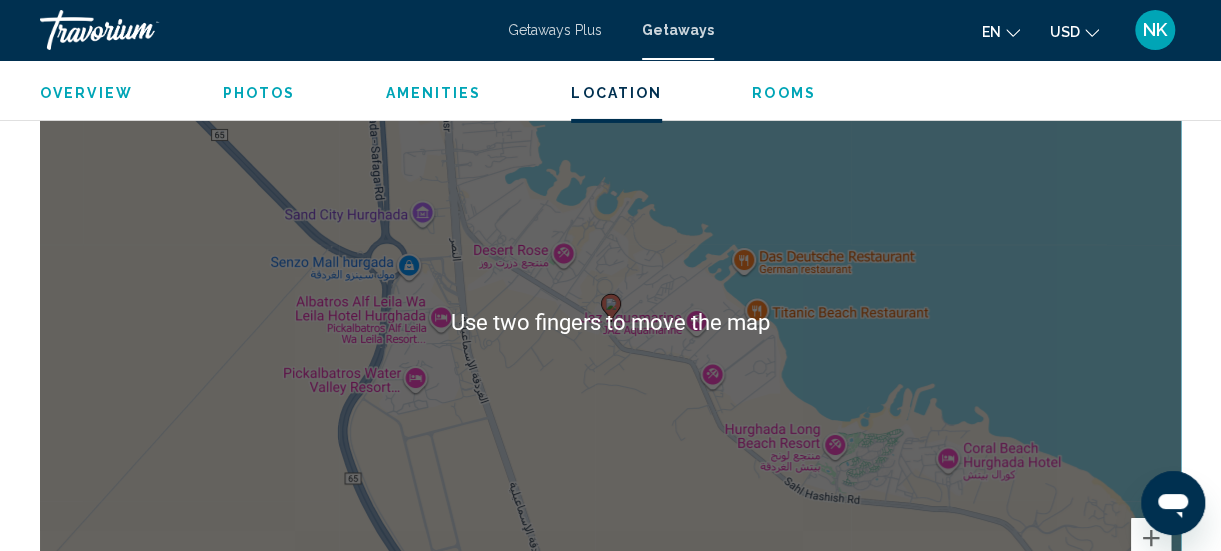 click on "To activate drag with keyboard, press Alt + Enter. Once in keyboard drag state, use the arrow keys to move the marker. To complete the drag, press the Enter key. To cancel, press Escape." at bounding box center [610, 323] 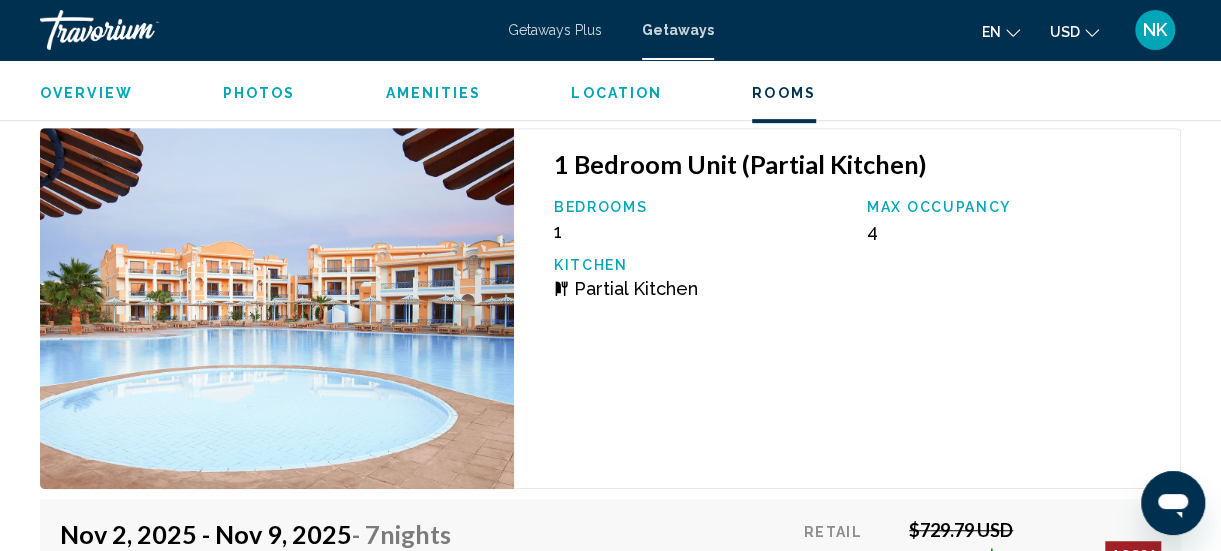scroll, scrollTop: 4041, scrollLeft: 0, axis: vertical 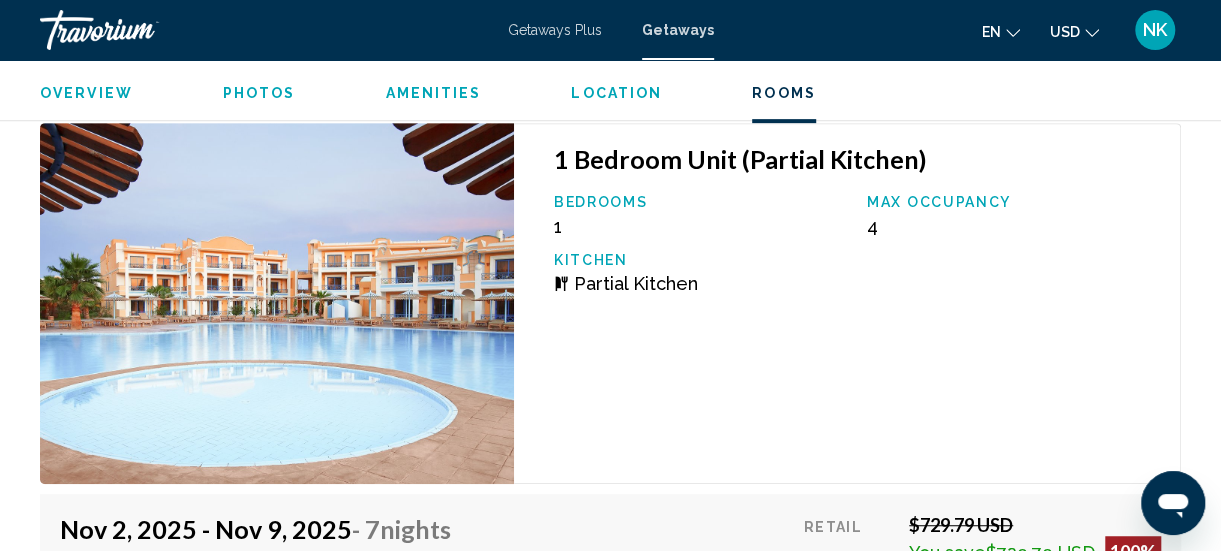 click on "Location" at bounding box center (616, 93) 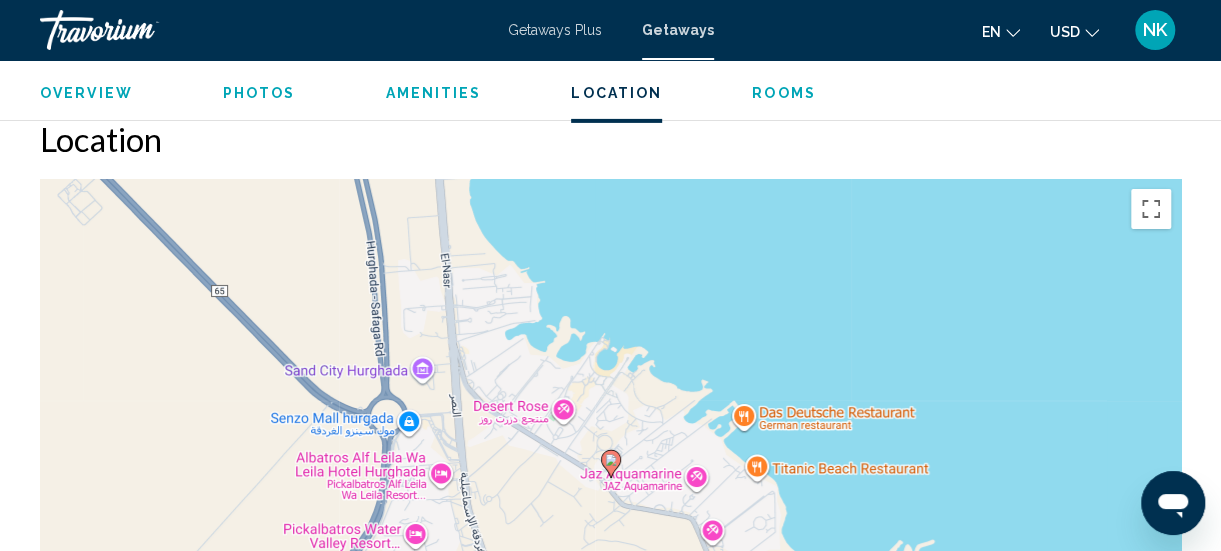 scroll, scrollTop: 3162, scrollLeft: 0, axis: vertical 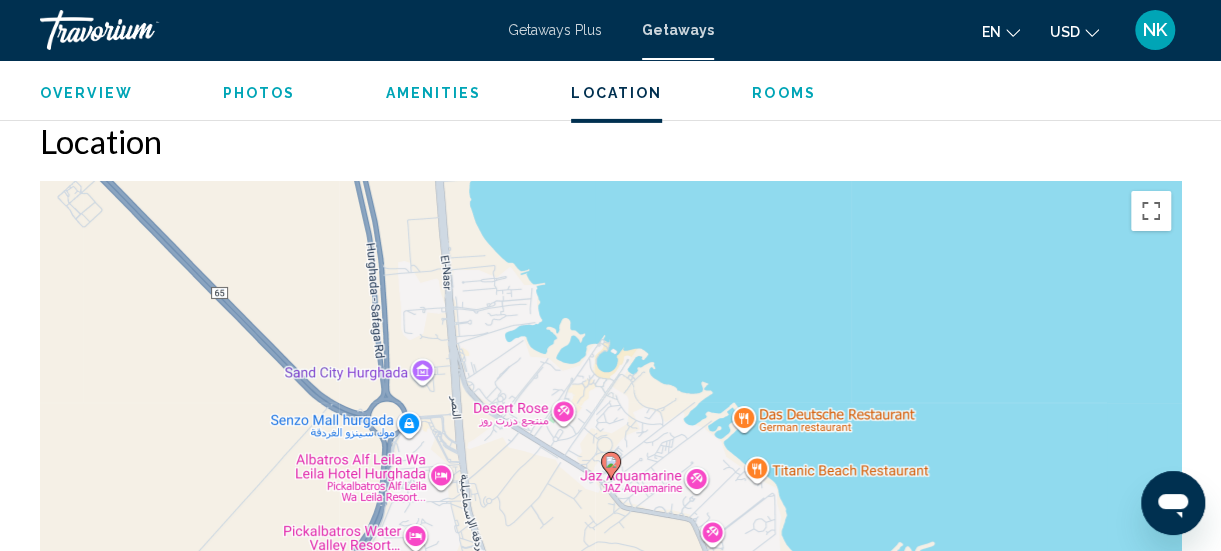 click on "Rooms" at bounding box center [784, 93] 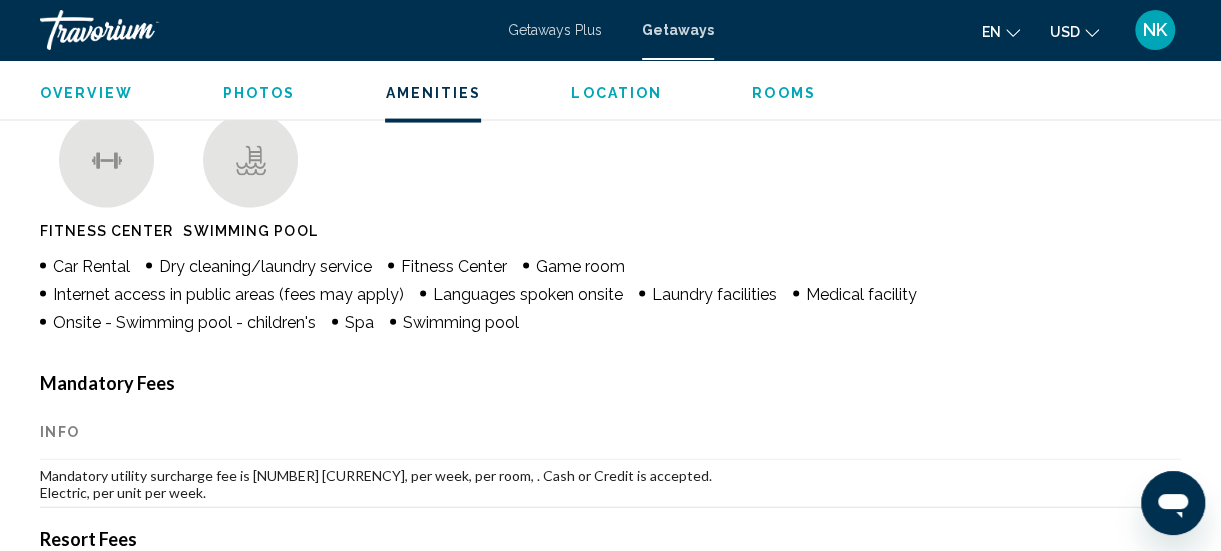 scroll, scrollTop: 1962, scrollLeft: 0, axis: vertical 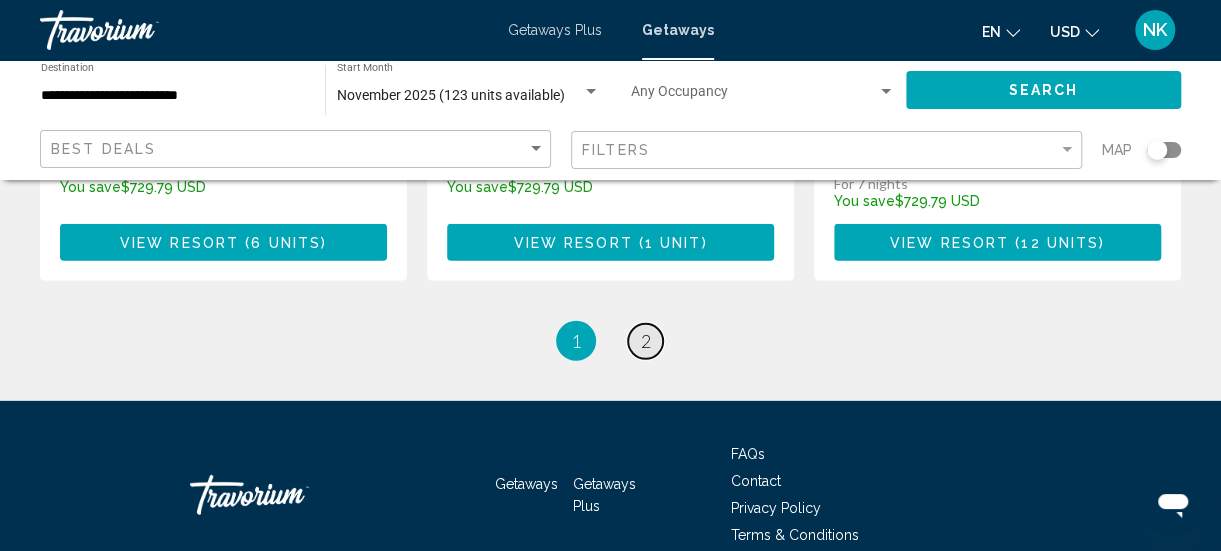 click on "2" at bounding box center [646, 341] 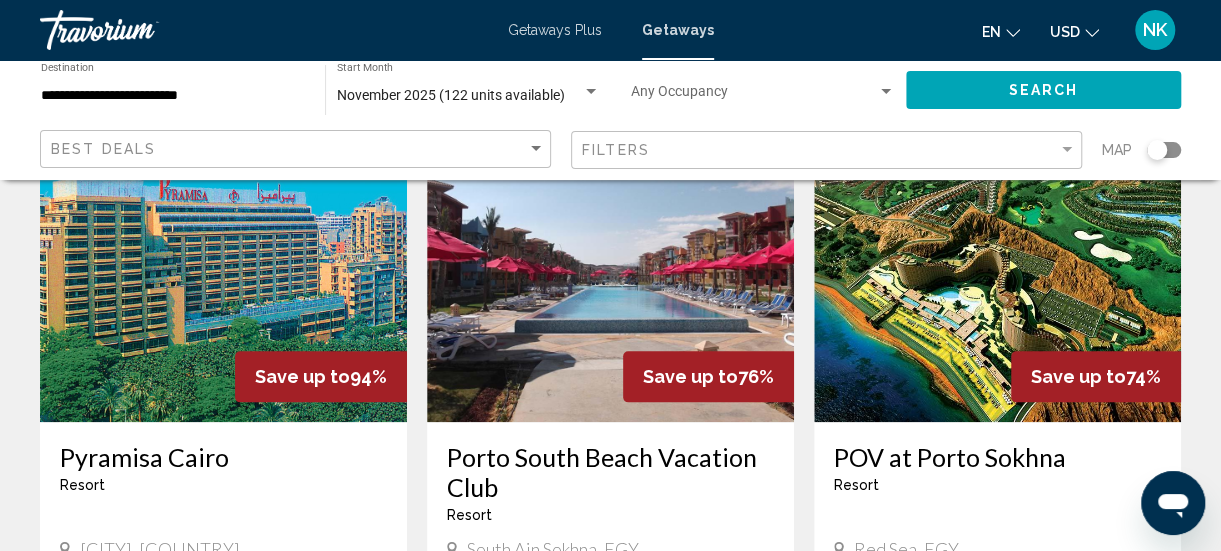 scroll, scrollTop: 839, scrollLeft: 0, axis: vertical 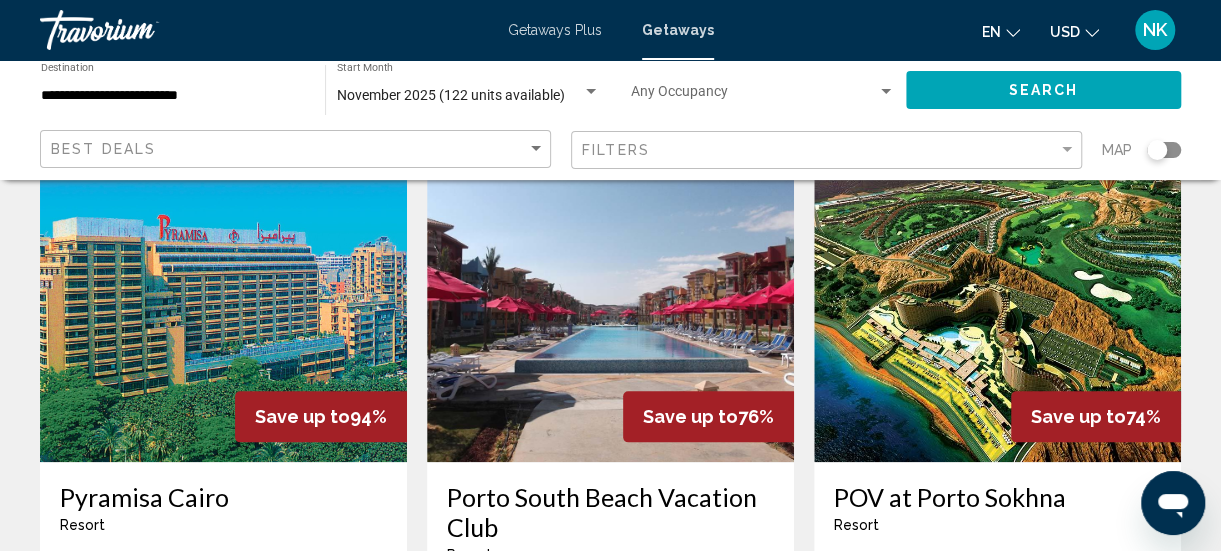 click at bounding box center [997, 302] 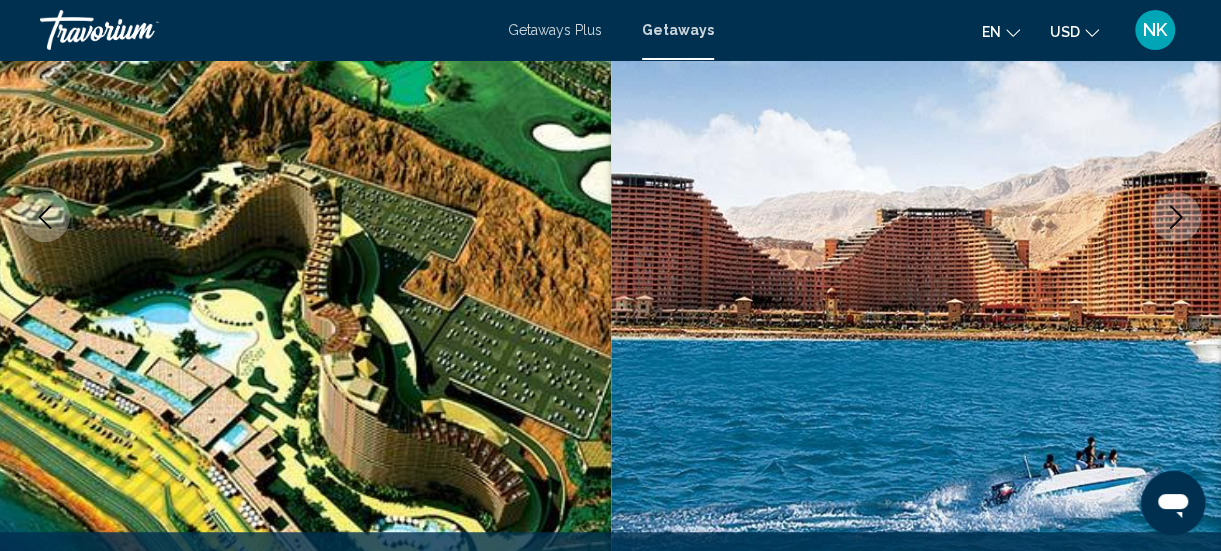 scroll, scrollTop: 319, scrollLeft: 0, axis: vertical 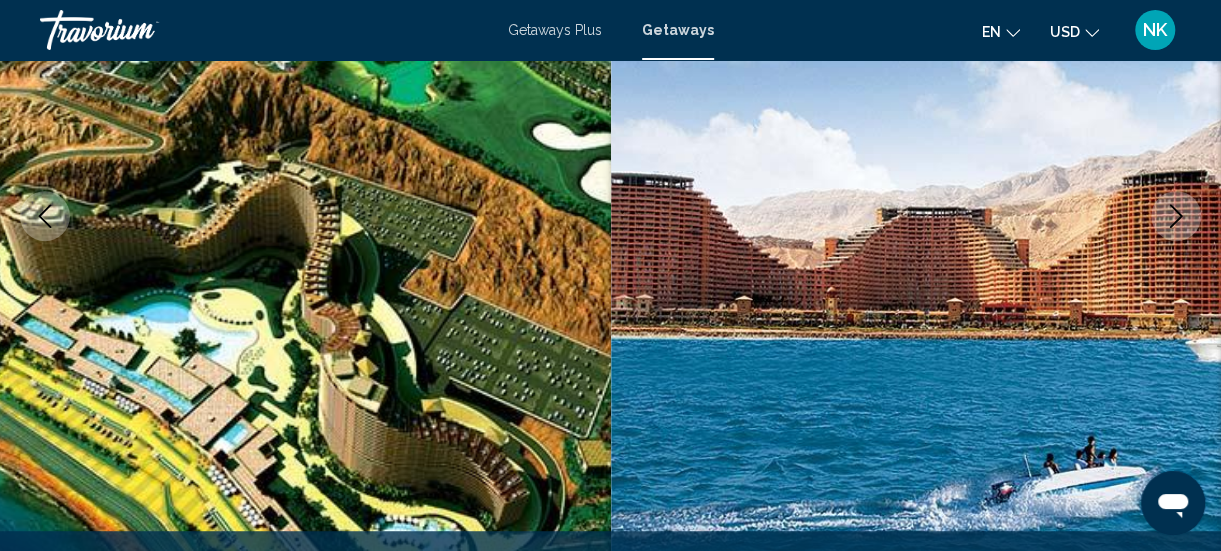 click 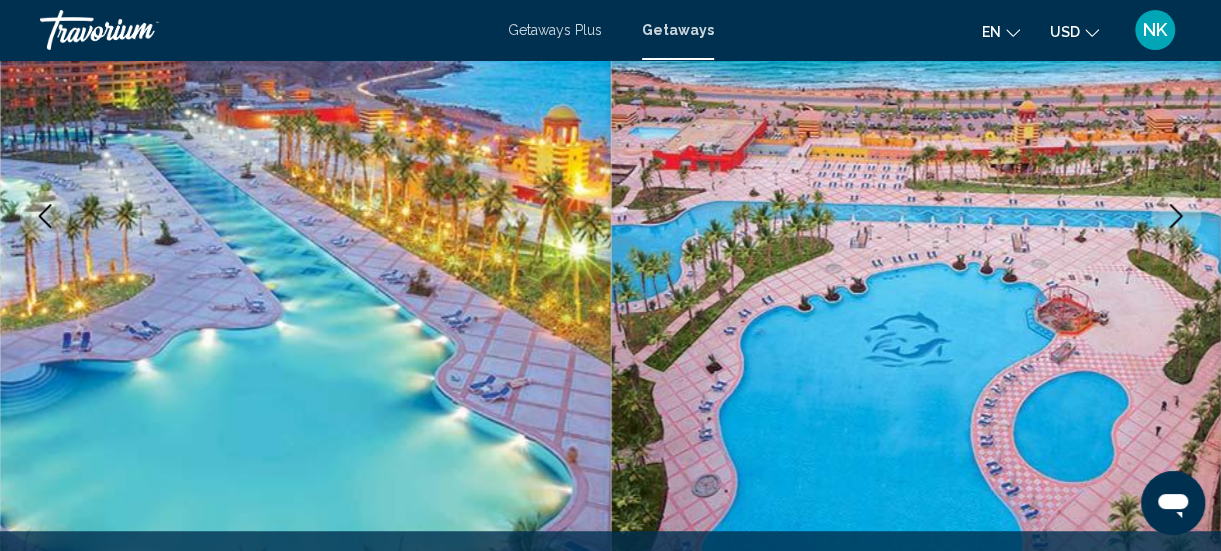 click 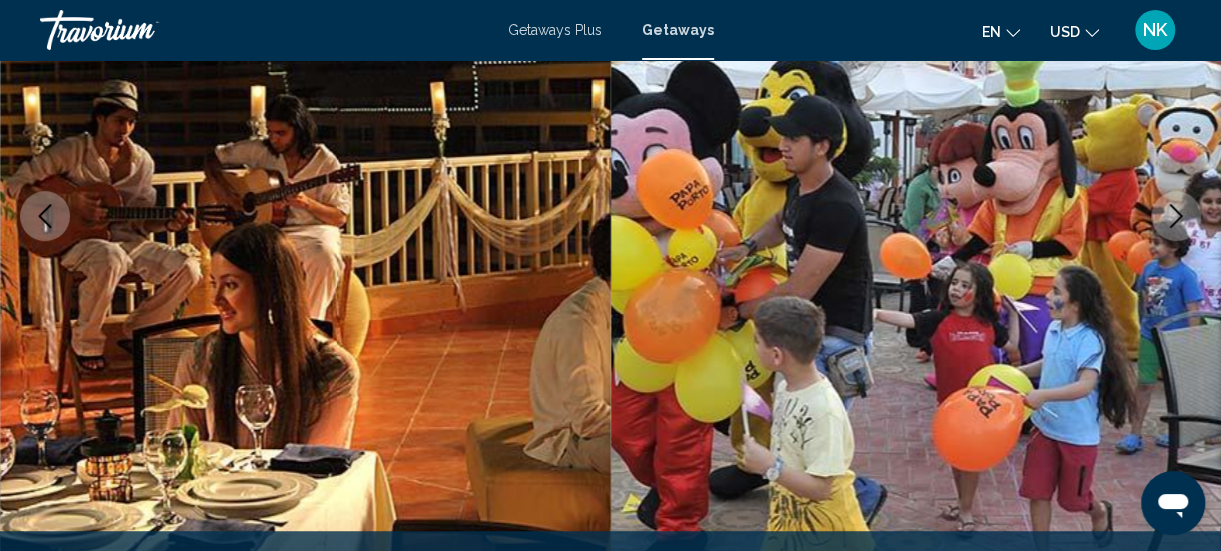 click at bounding box center [1176, 216] 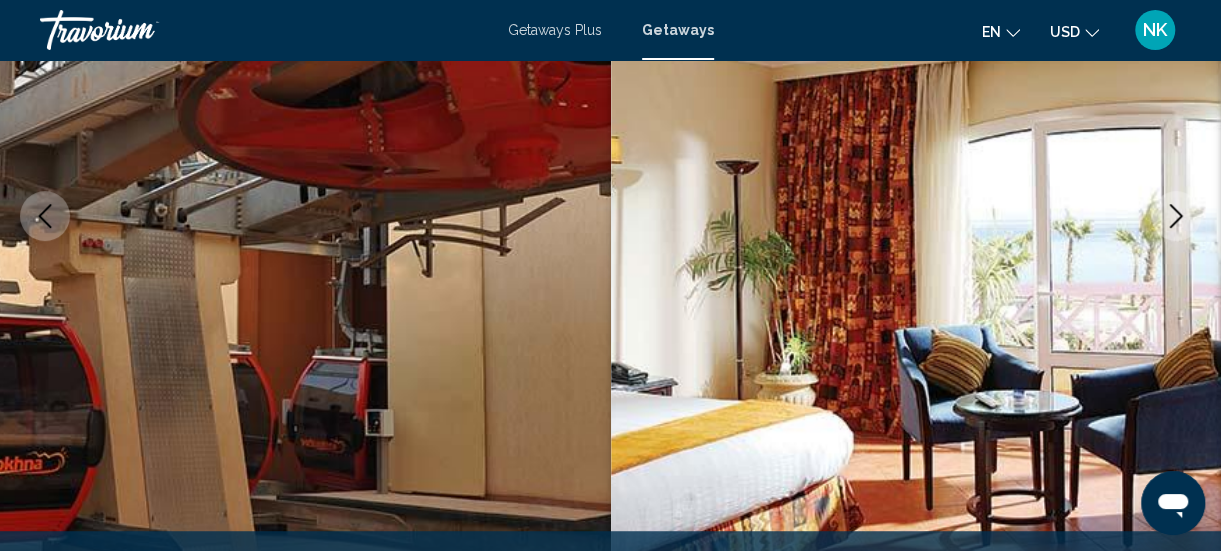 click at bounding box center [1176, 216] 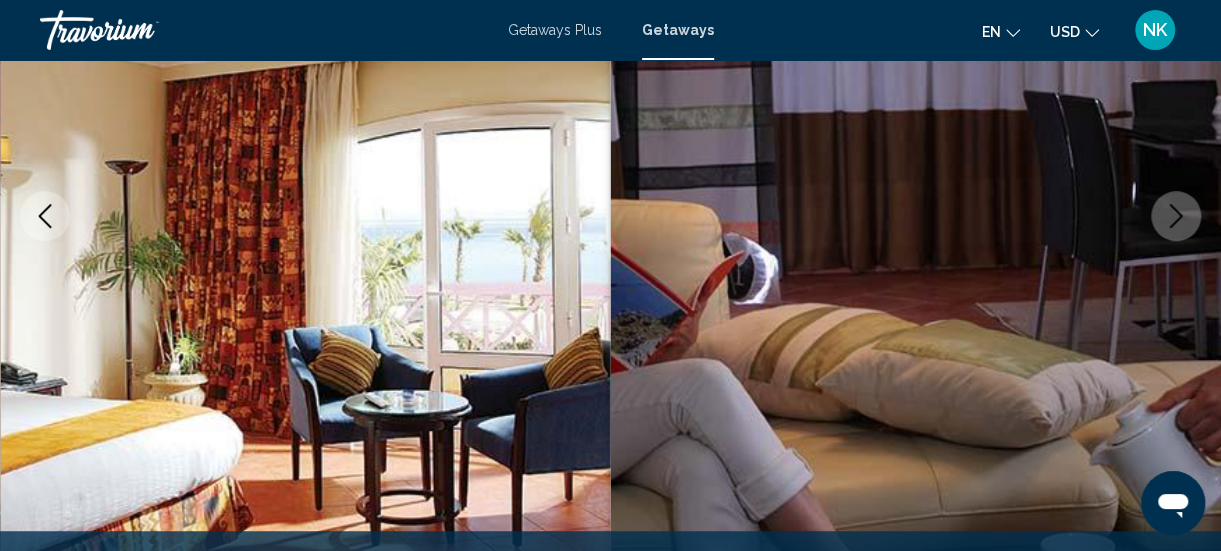 click 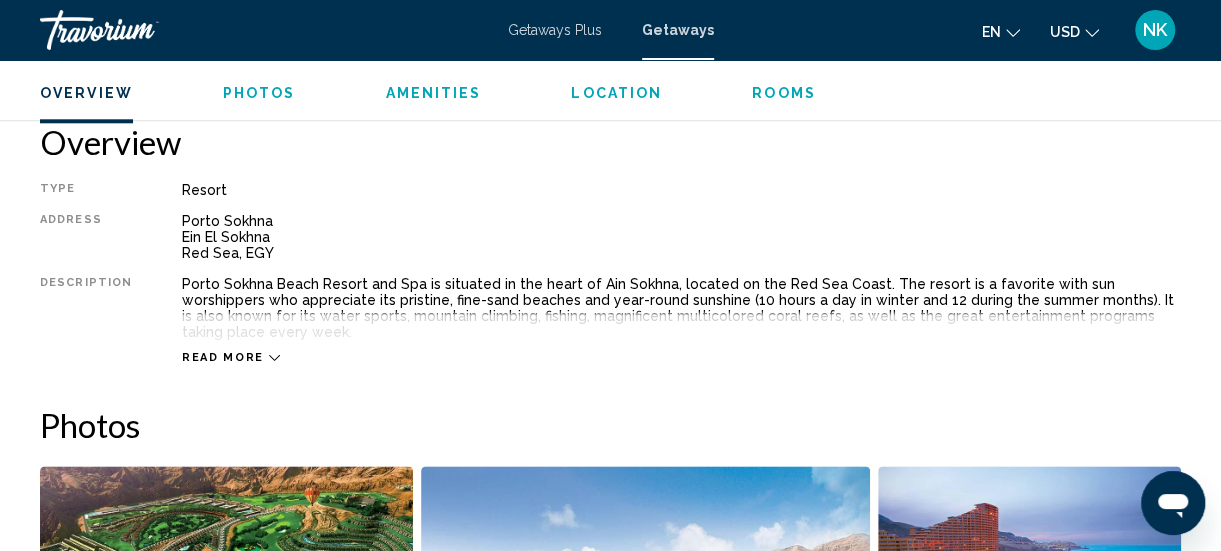 scroll, scrollTop: 1011, scrollLeft: 0, axis: vertical 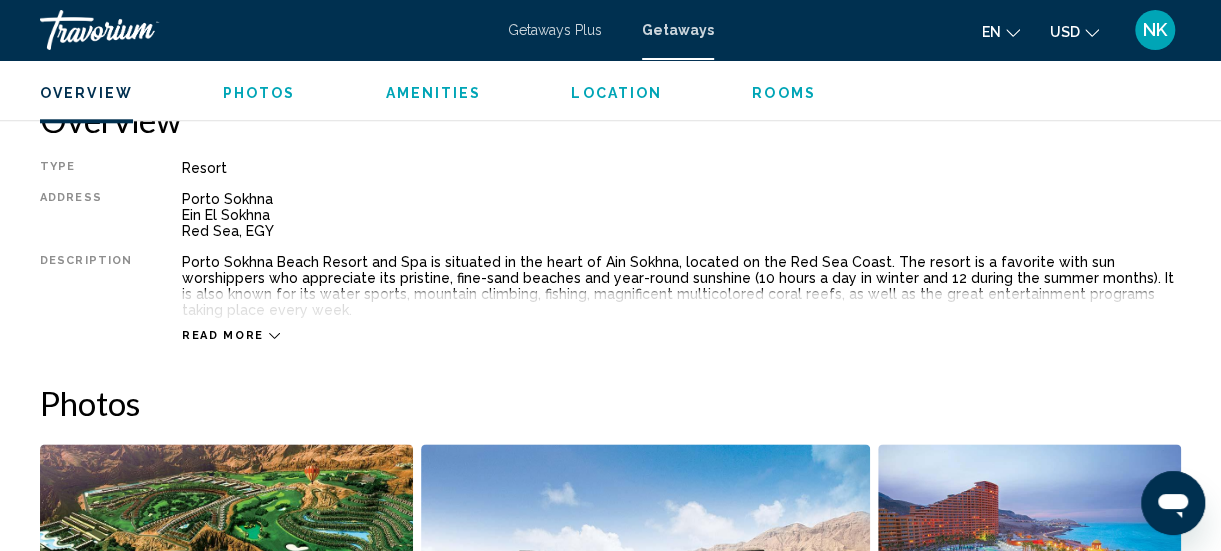 click 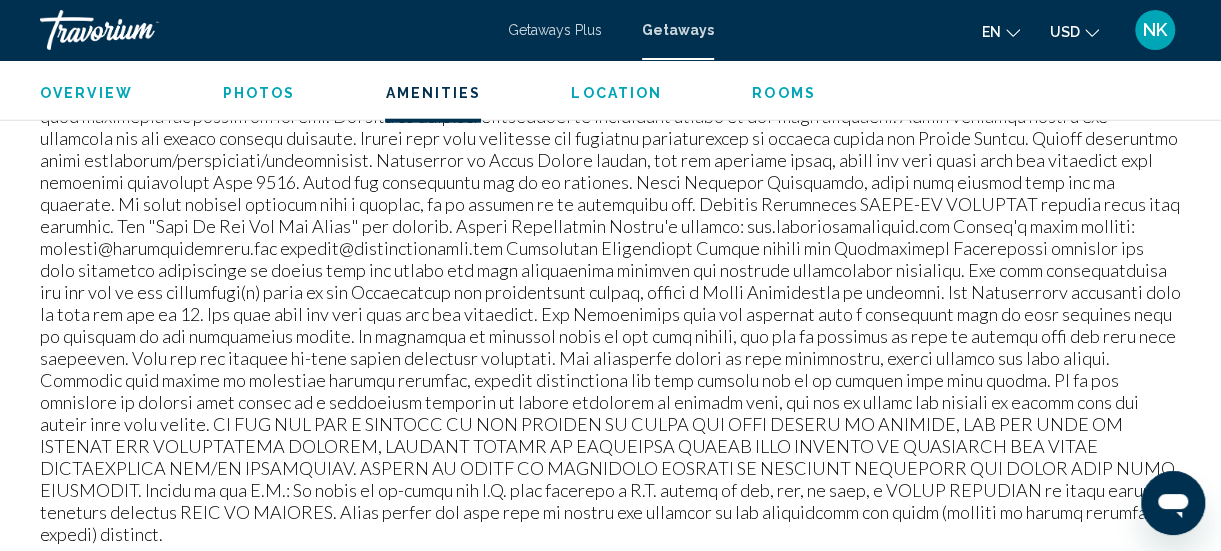 scroll, scrollTop: 2464, scrollLeft: 0, axis: vertical 